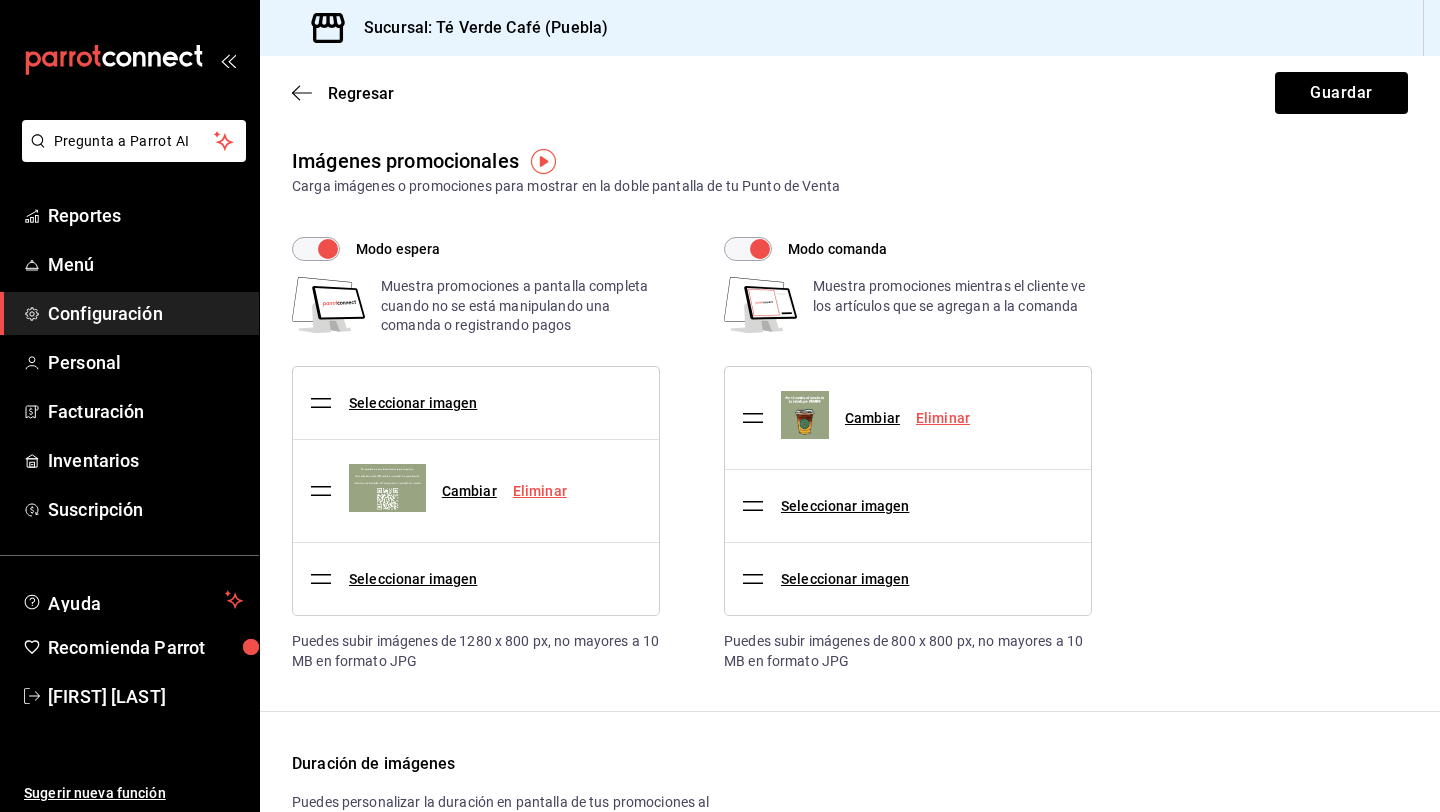 scroll, scrollTop: 0, scrollLeft: 0, axis: both 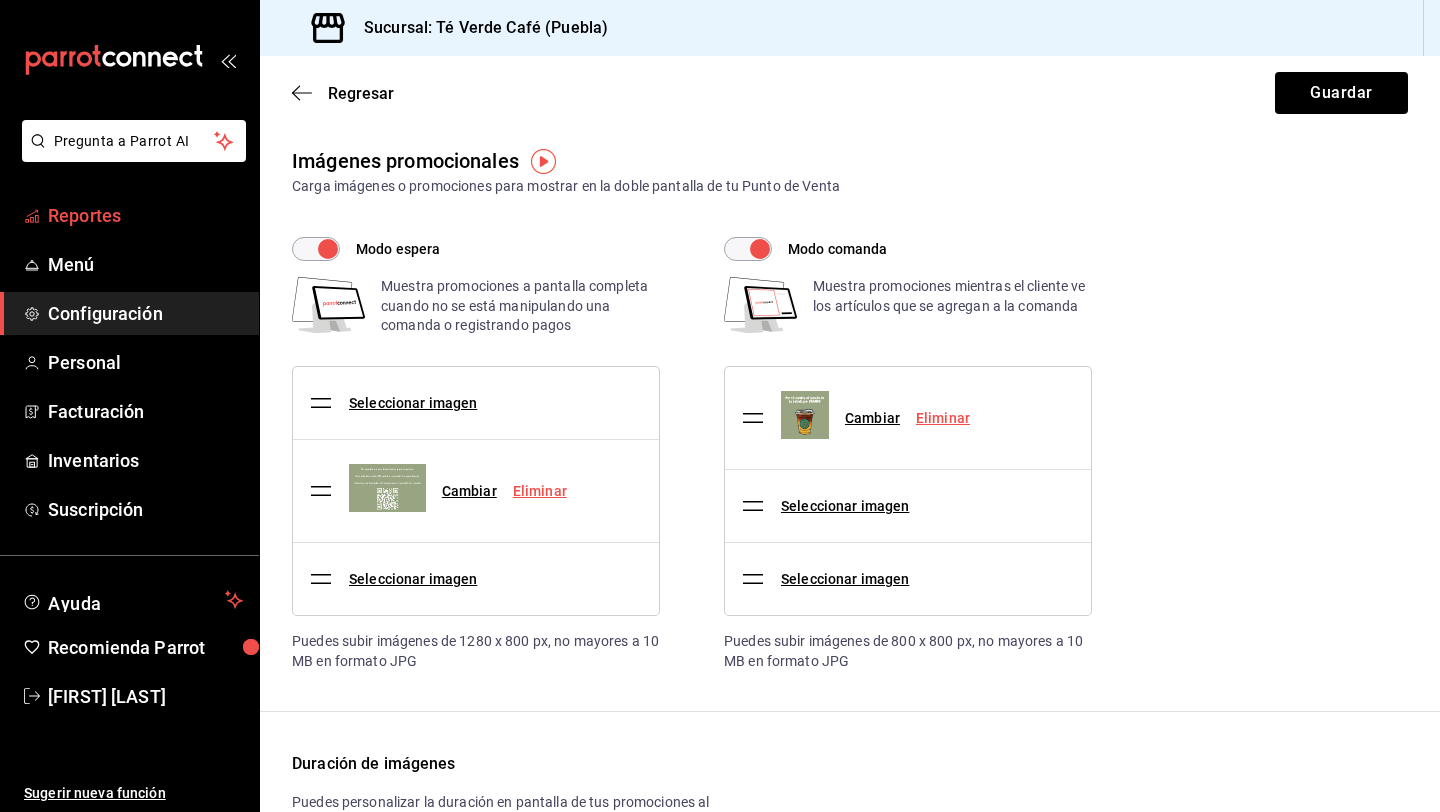 click on "Reportes" at bounding box center (145, 215) 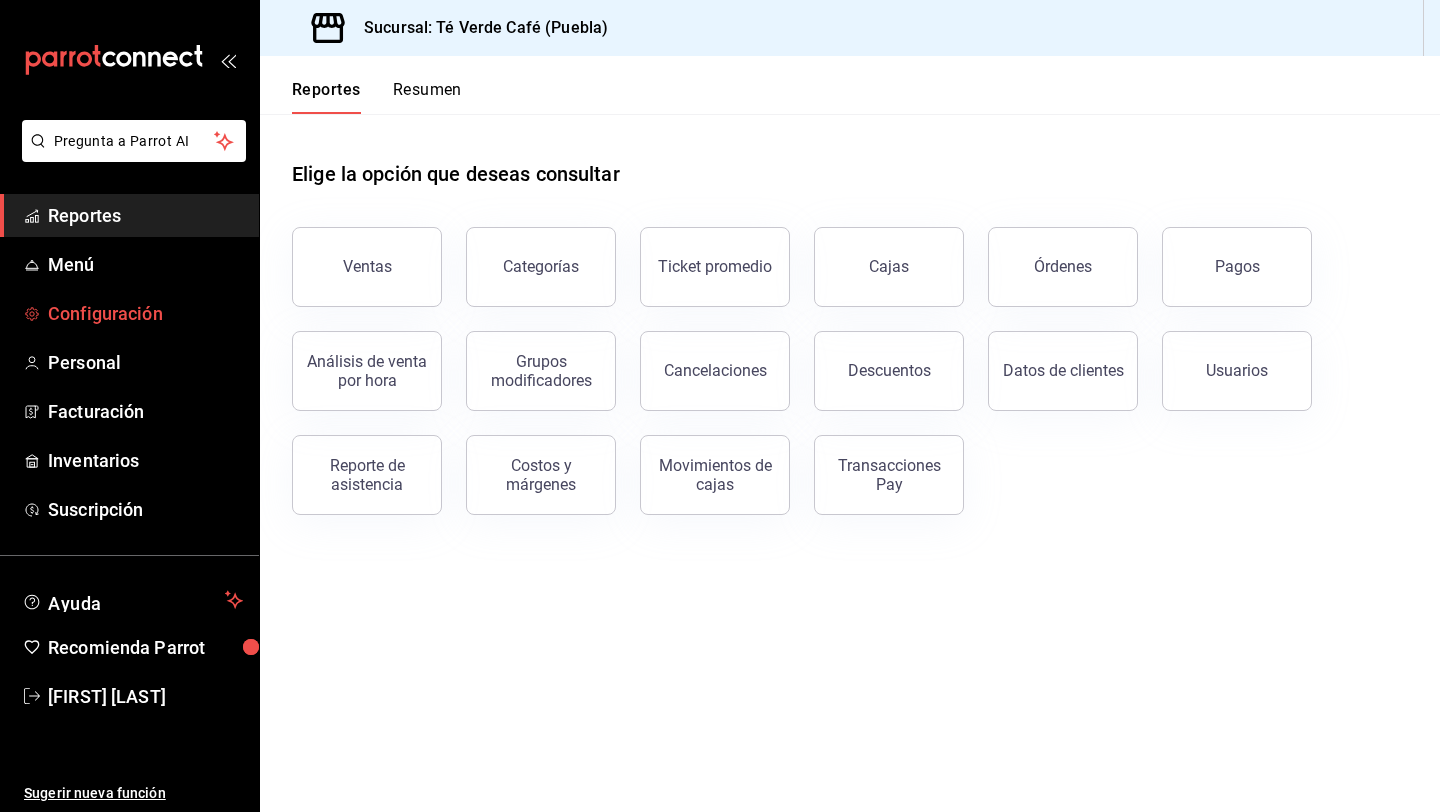 click on "Configuración" at bounding box center (145, 313) 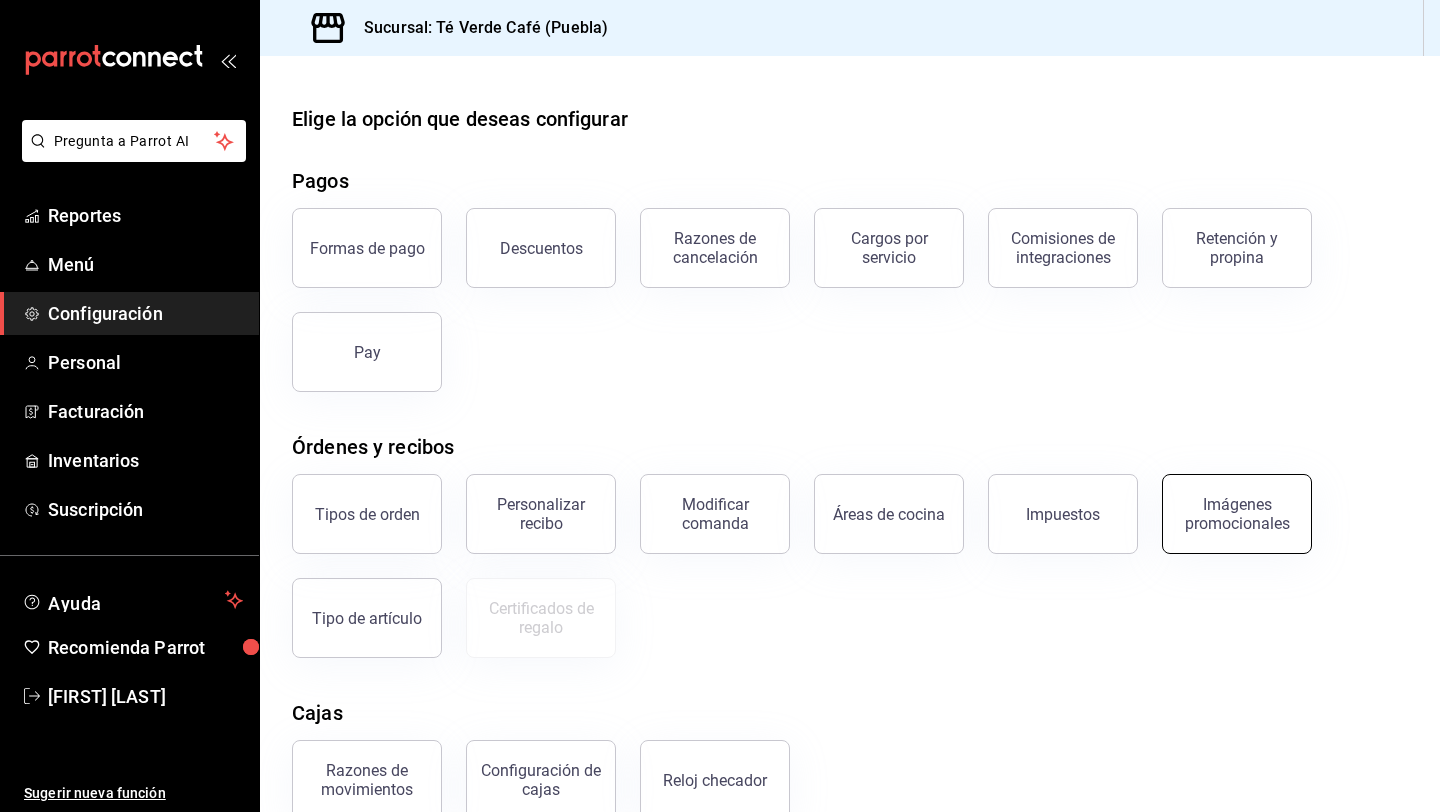 click on "Imágenes promocionales" at bounding box center [1237, 514] 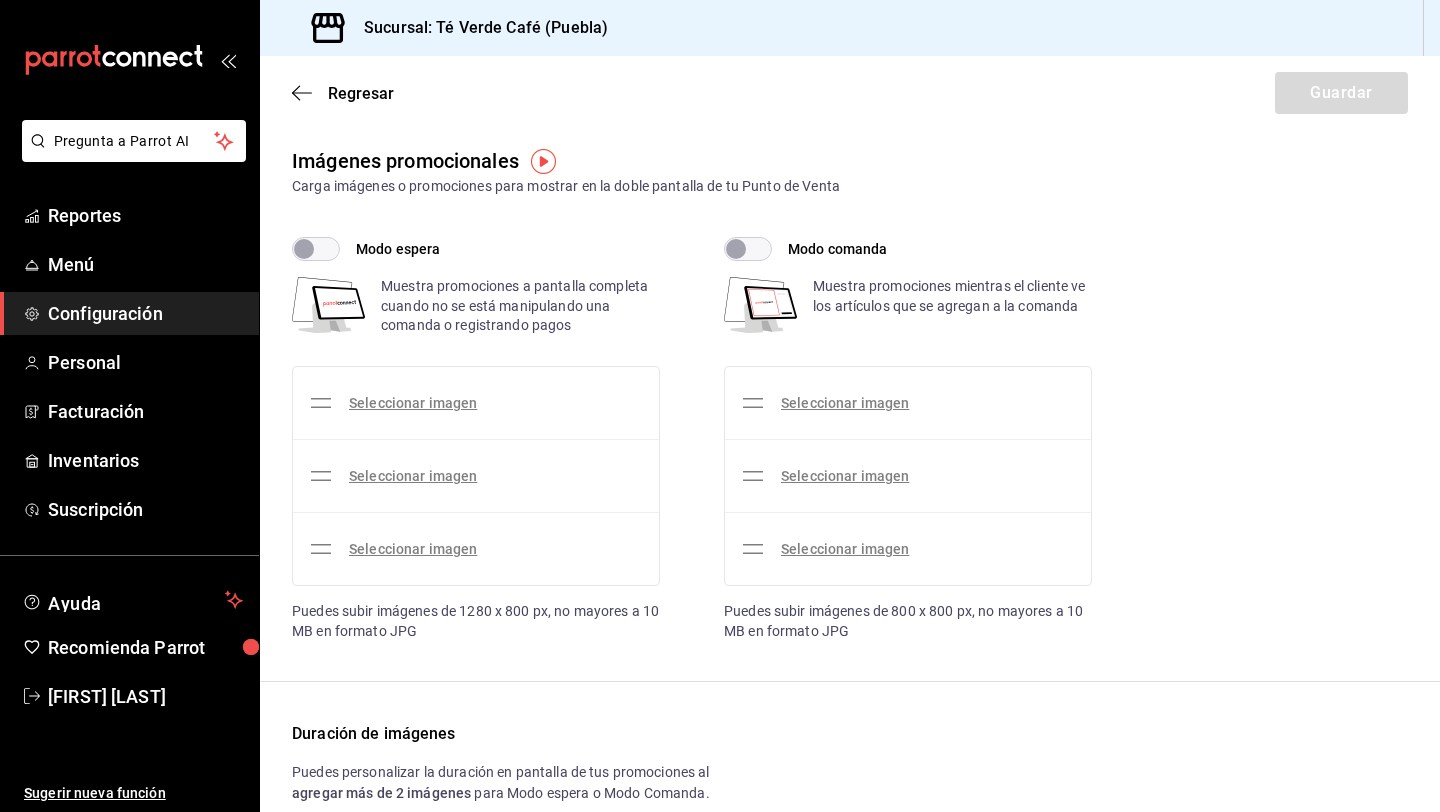 checkbox on "true" 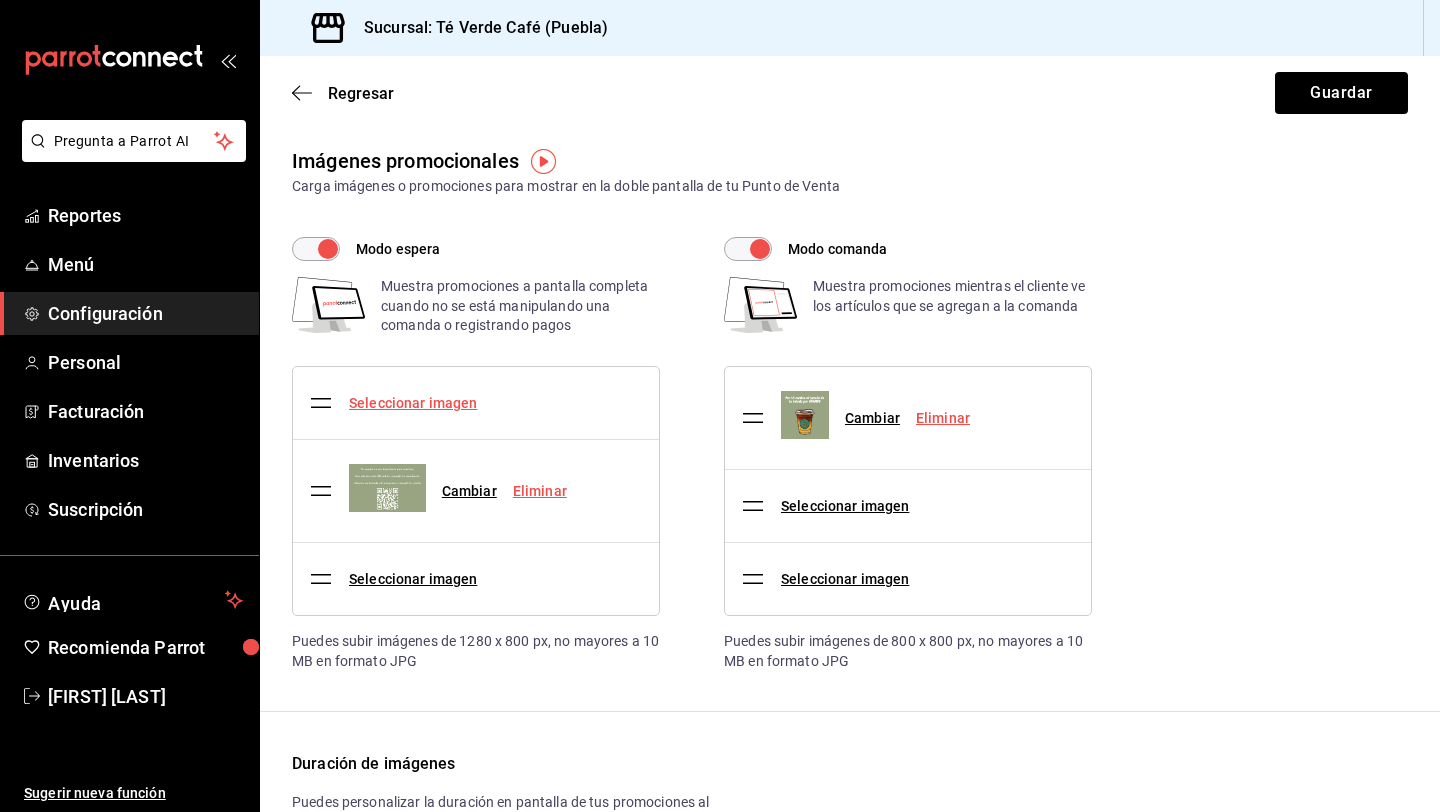 click on "Seleccionar imagen" at bounding box center [413, 403] 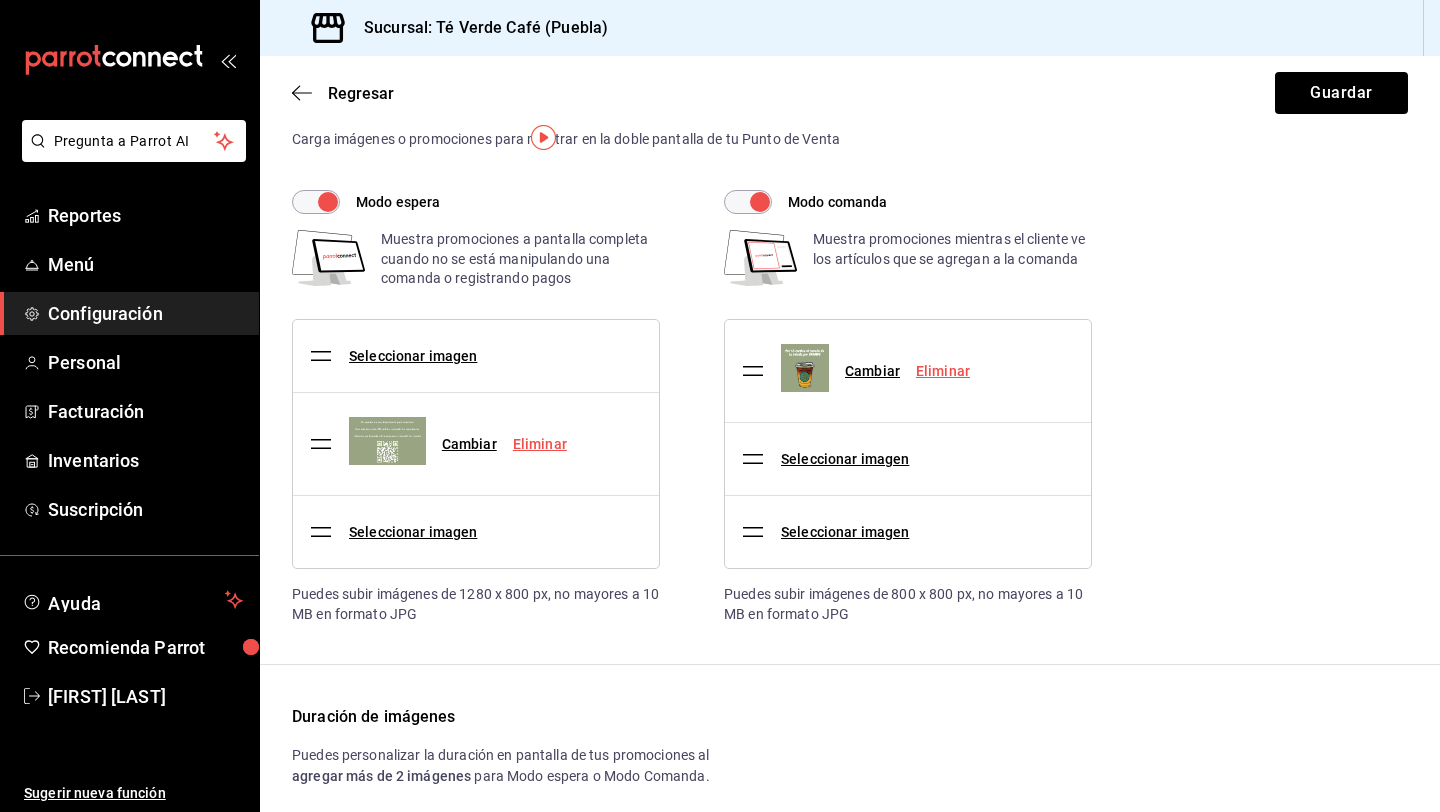 scroll, scrollTop: 18, scrollLeft: 0, axis: vertical 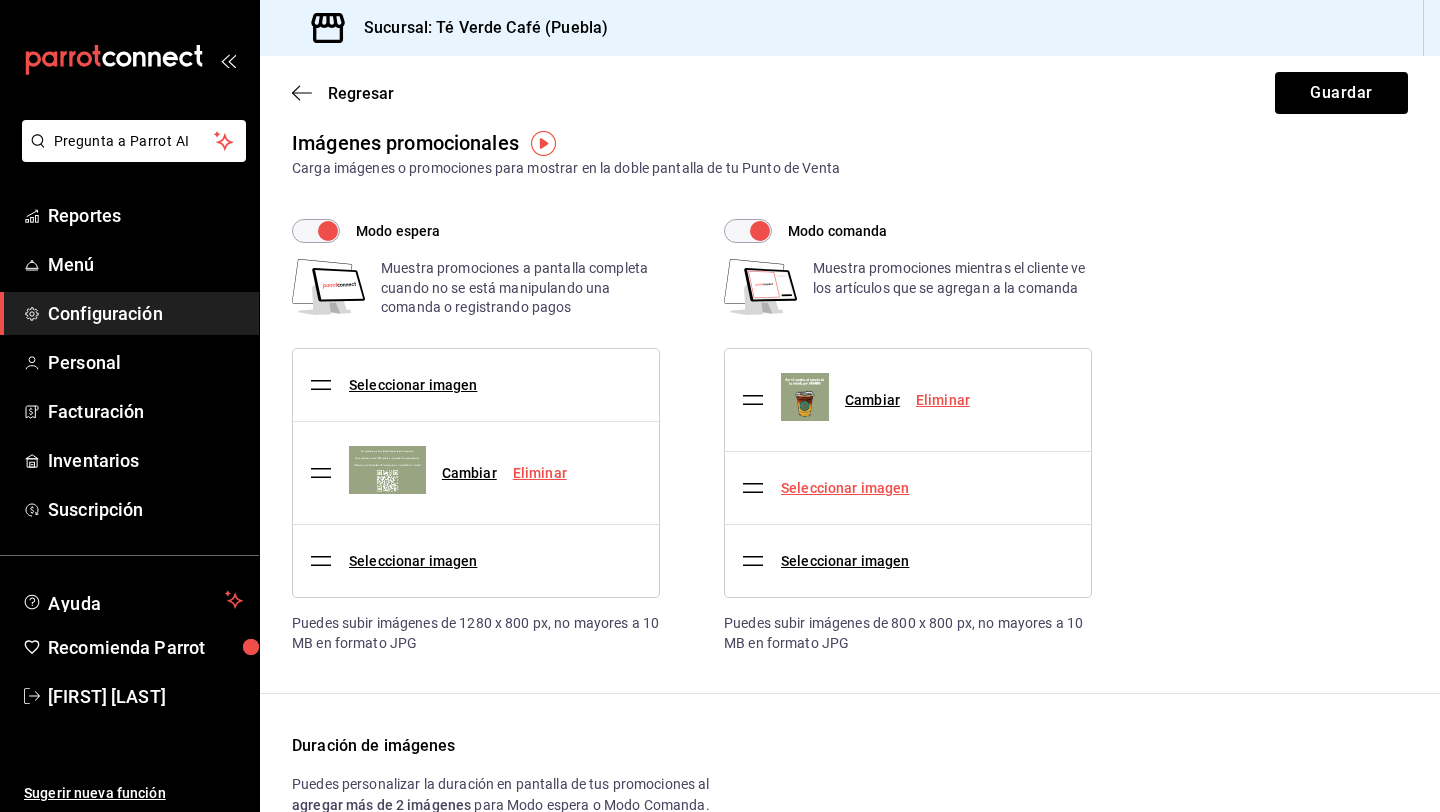 click on "Seleccionar imagen" at bounding box center (845, 488) 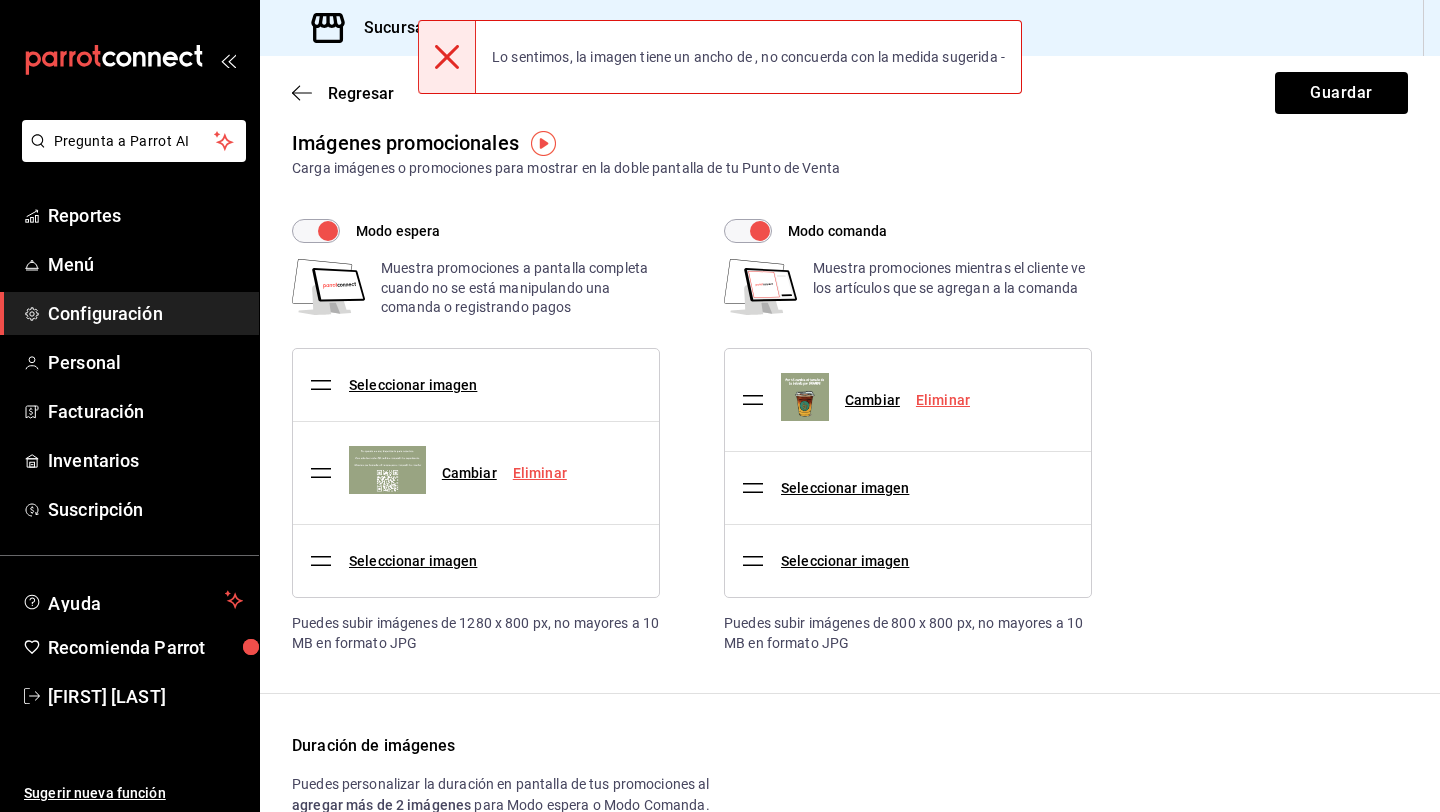 click on "Modo espera Muestra promociones a pantalla completa cuando no se está manipulando una comanda o registrando pagos Seleccionar imagen Cambiar Eliminar Seleccionar imagen Puedes subir imágenes de 1280 x 800 px, no mayores a 10 MB en formato JPG Modo comanda Muestra promociones mientras el cliente ve los artículos que se agregan a la comanda Cambiar Eliminar Seleccionar imagen Seleccionar imagen Puedes subir imágenes de 800 x 800 px, no mayores a 10 MB en formato JPG" at bounding box center [850, 436] 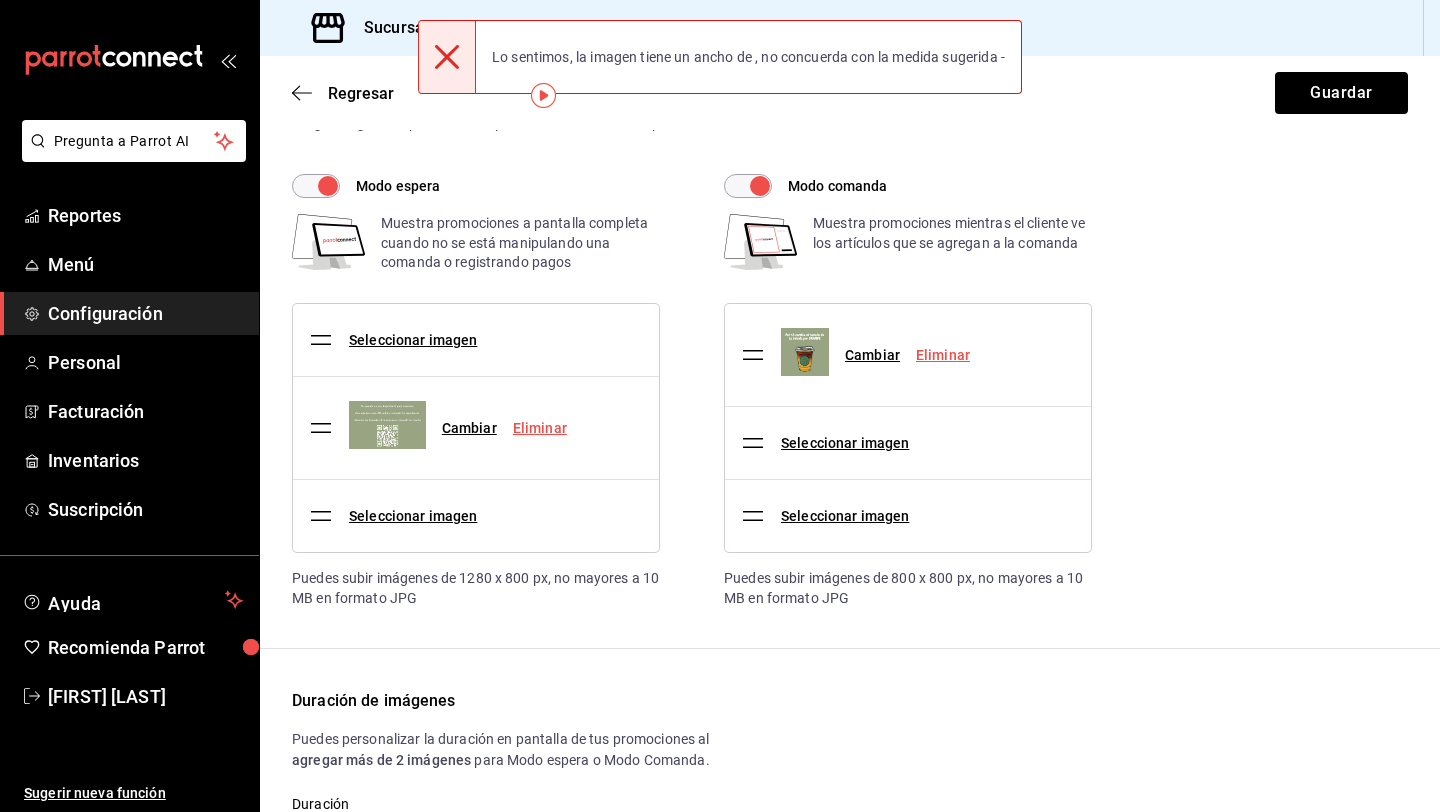 scroll, scrollTop: 66, scrollLeft: 0, axis: vertical 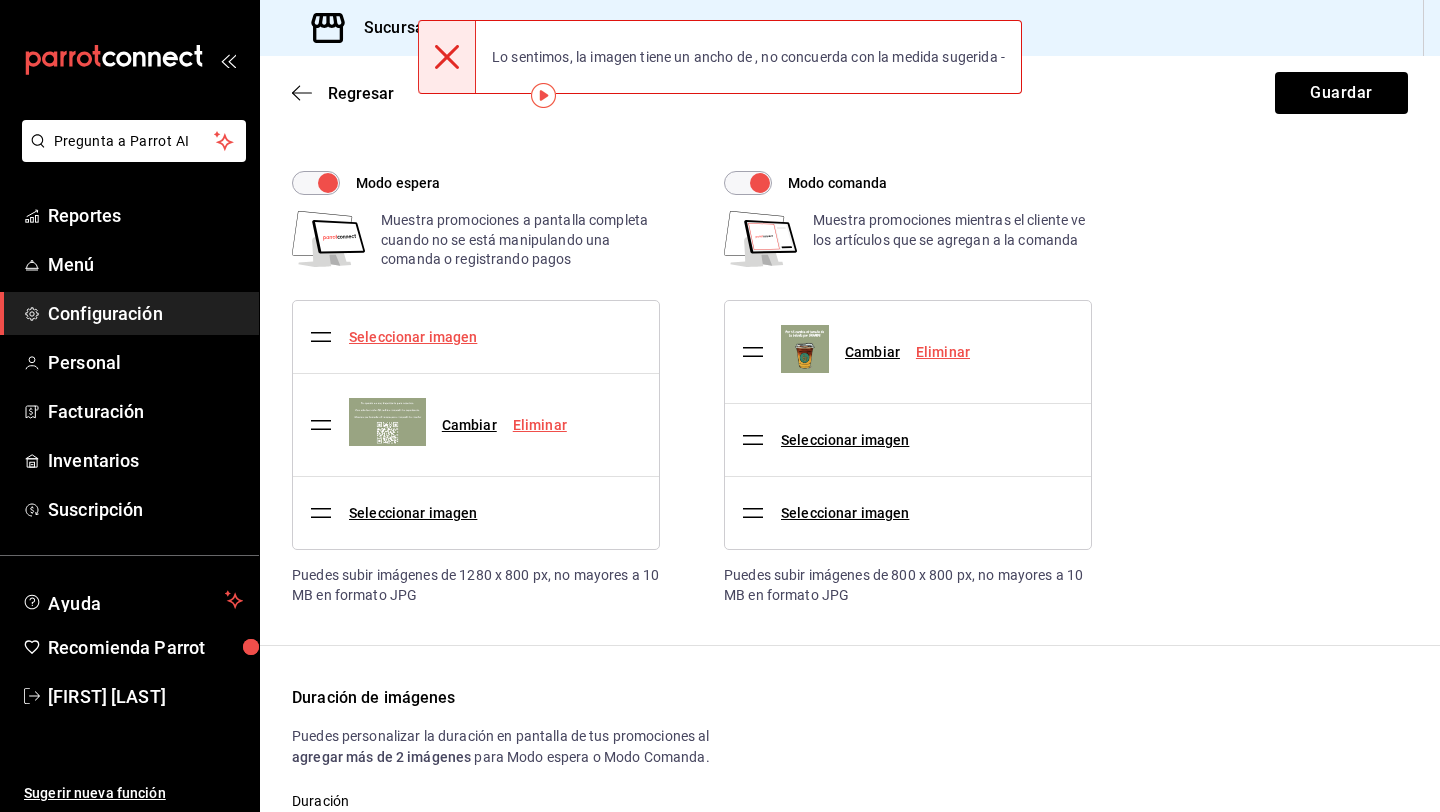 click on "Seleccionar imagen" at bounding box center [413, 337] 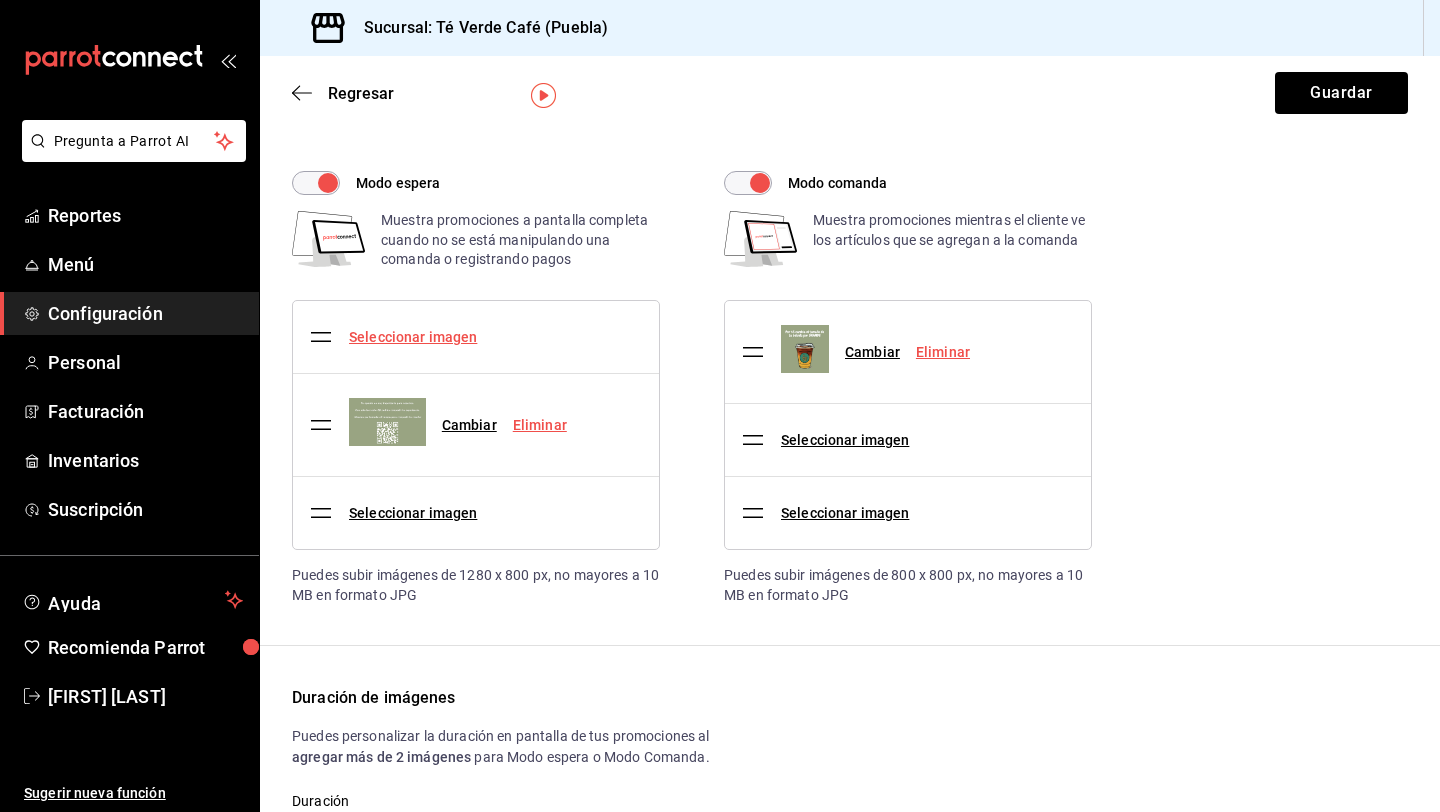 click on "Seleccionar imagen" at bounding box center (413, 337) 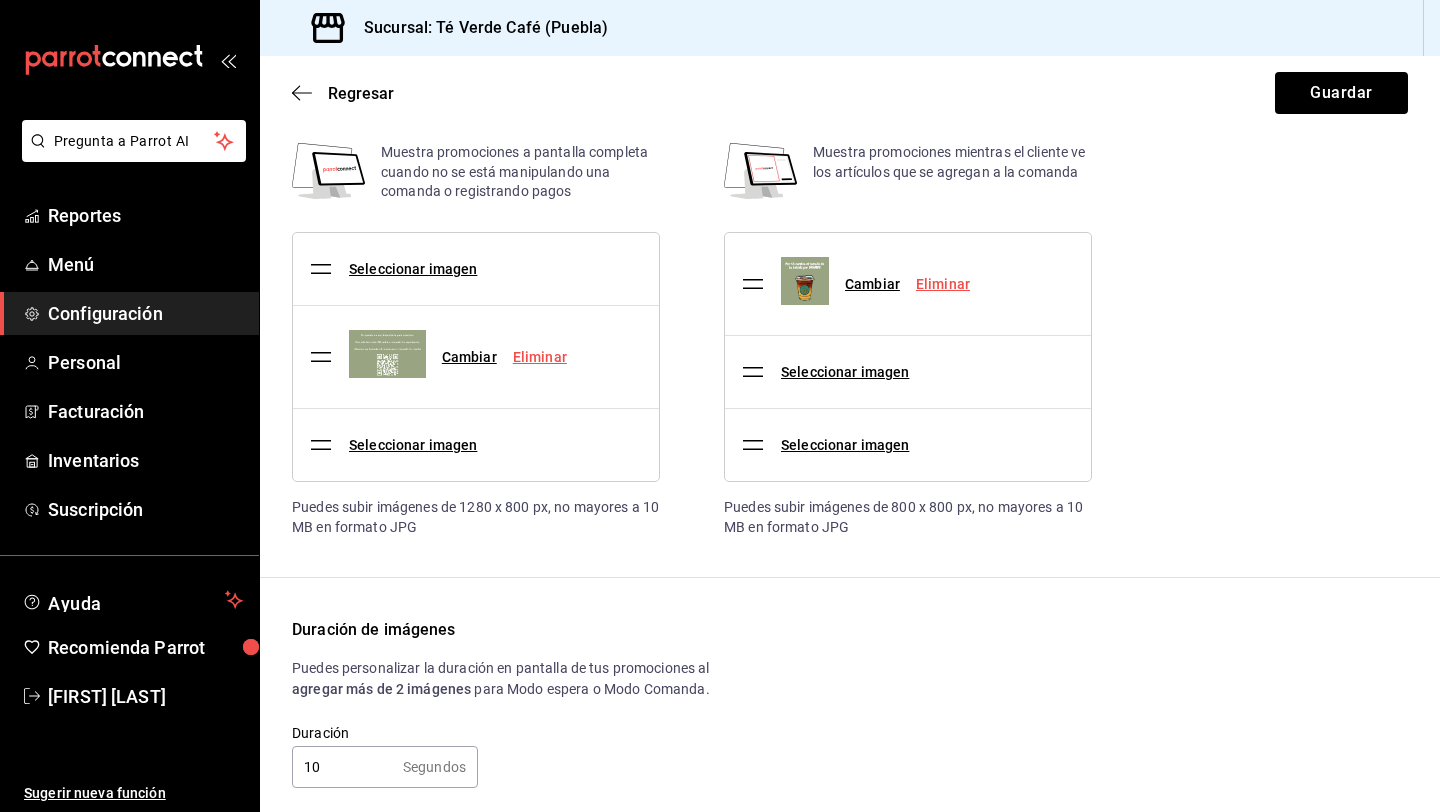 scroll, scrollTop: 174, scrollLeft: 0, axis: vertical 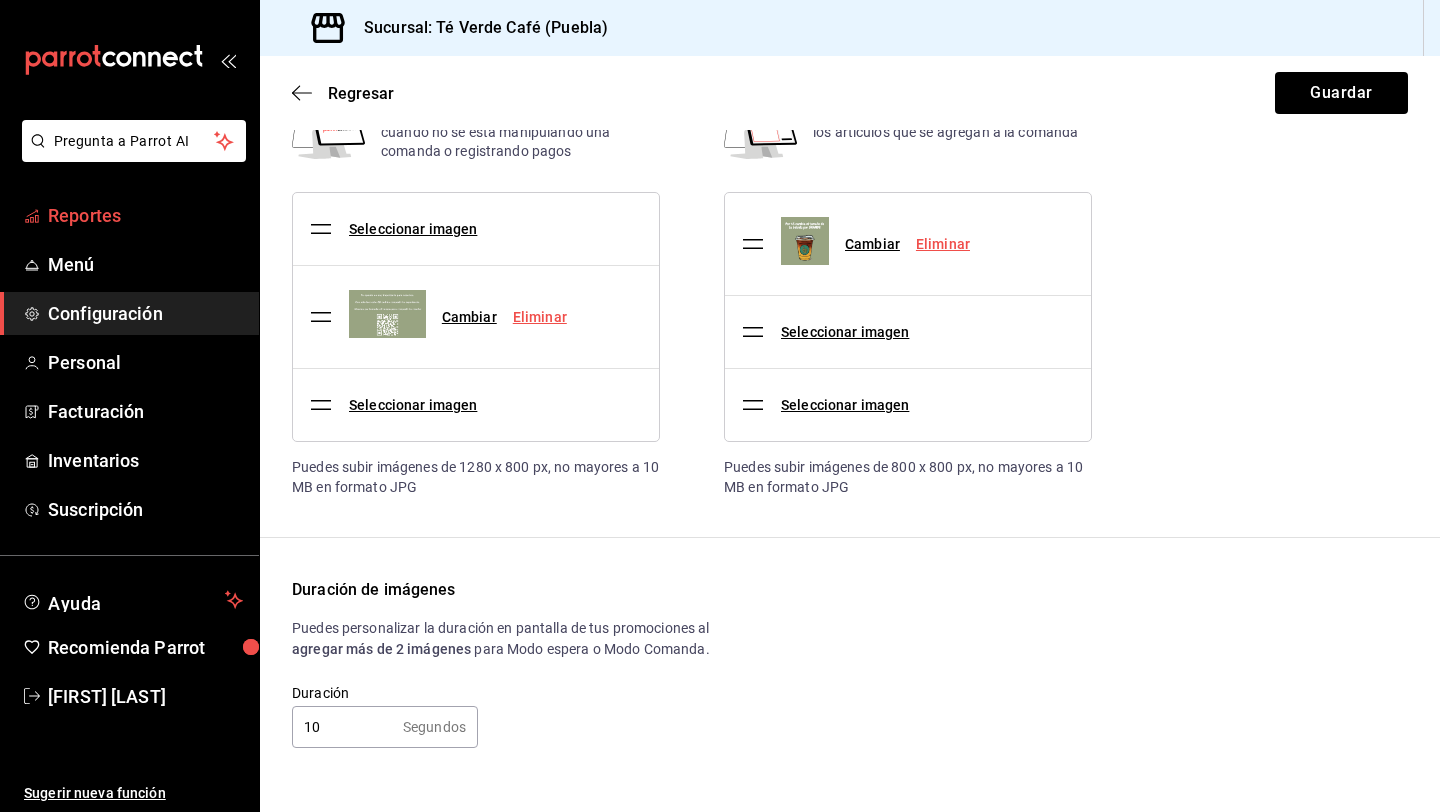 click on "Reportes" at bounding box center (145, 215) 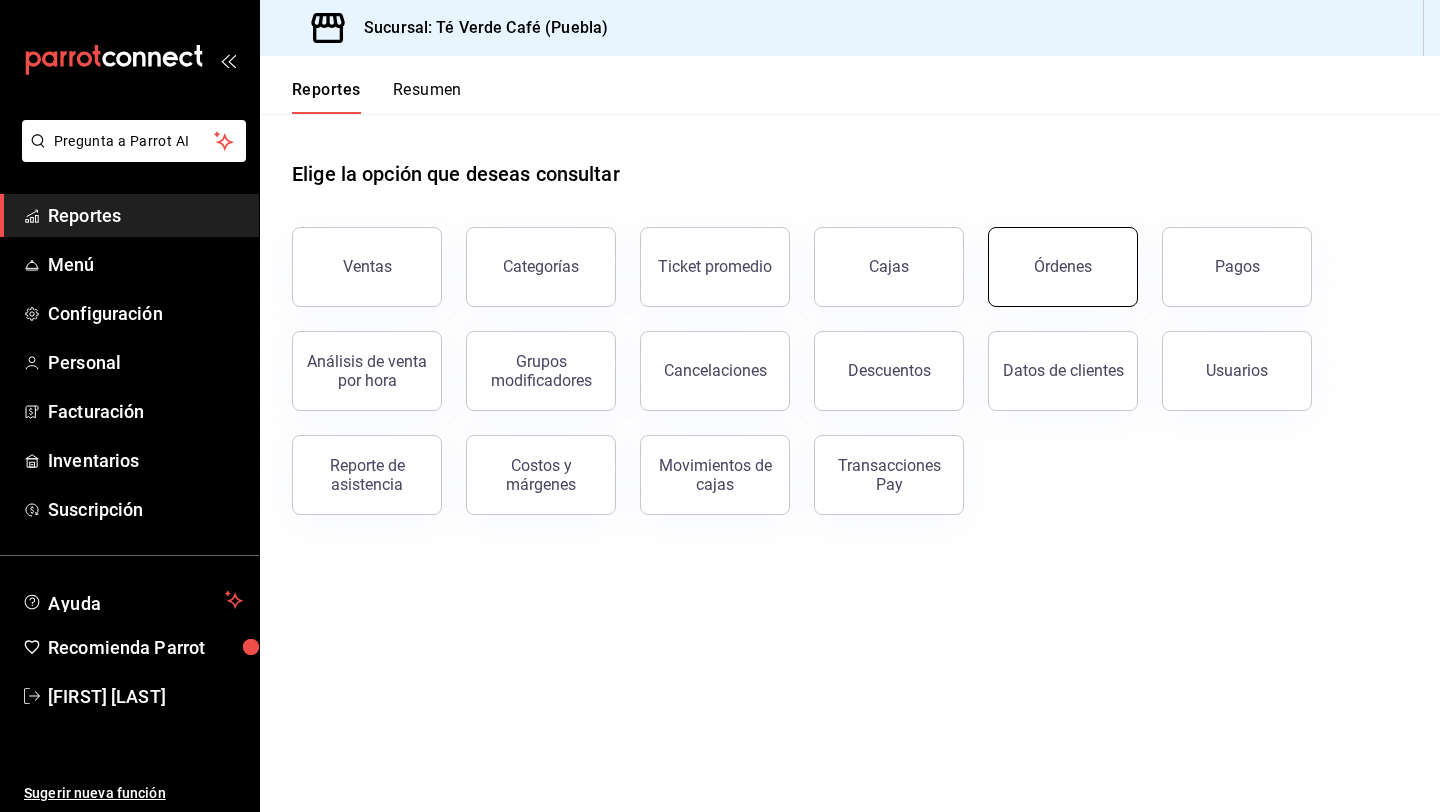 click on "Órdenes" at bounding box center [1063, 266] 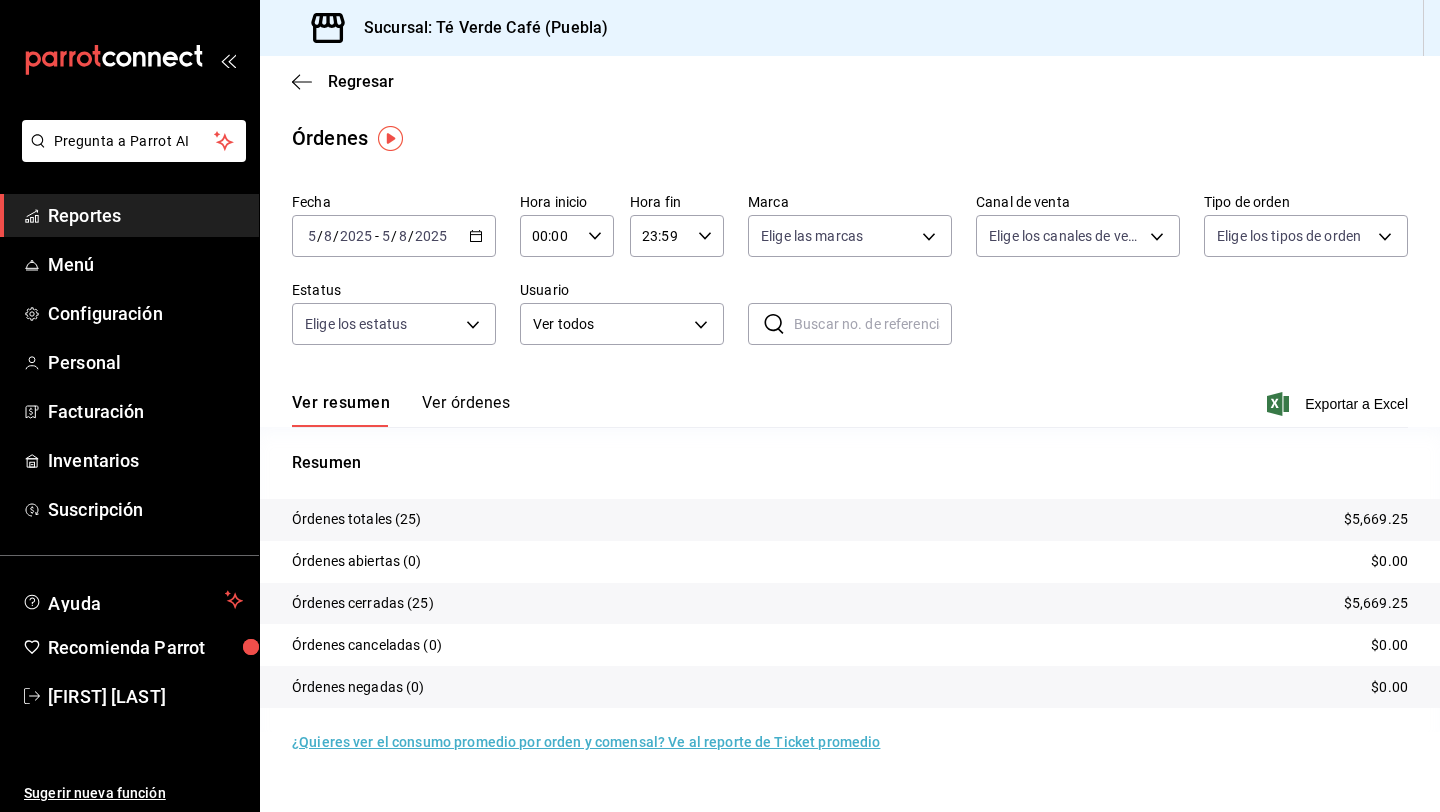 click on "Ver órdenes" at bounding box center [466, 410] 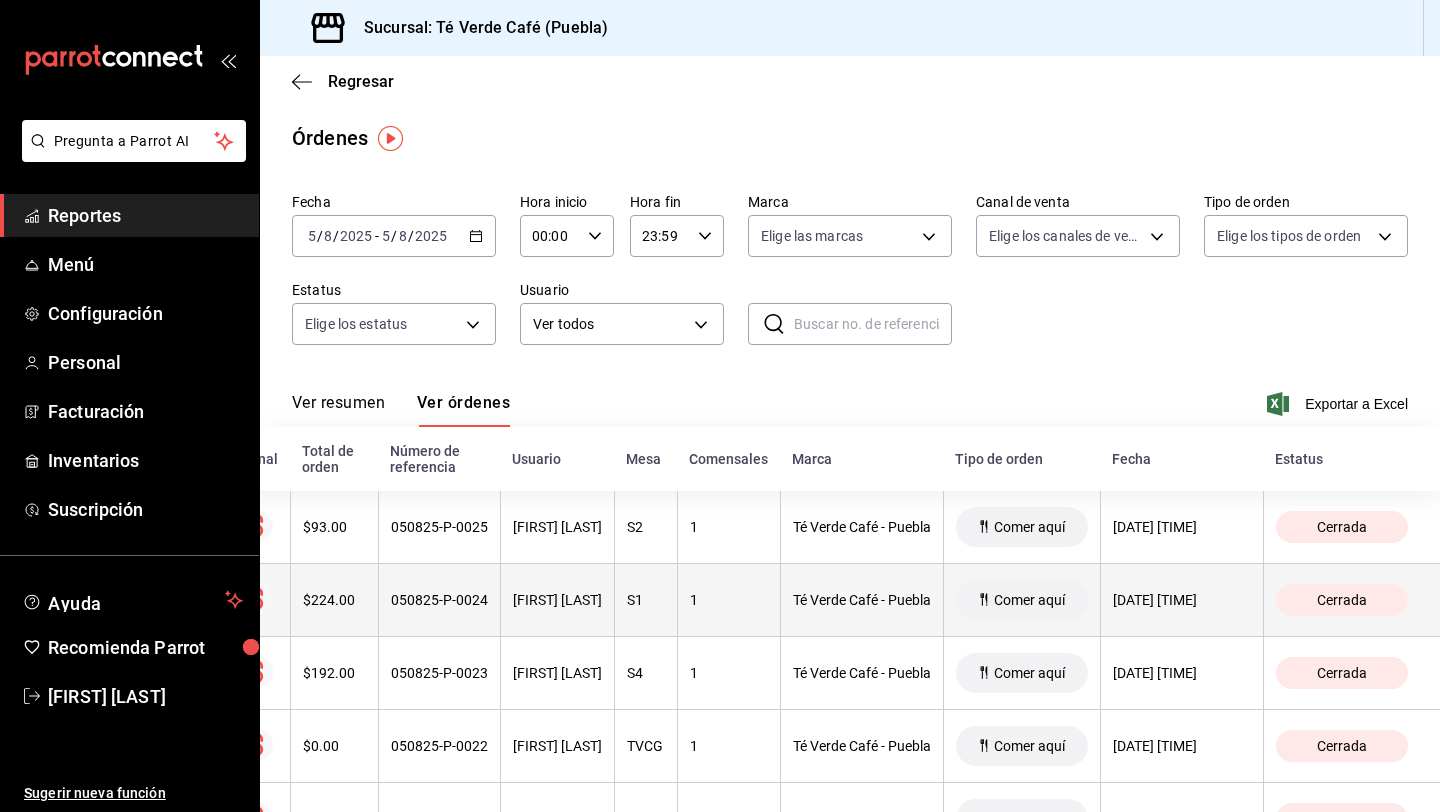 scroll, scrollTop: 0, scrollLeft: 0, axis: both 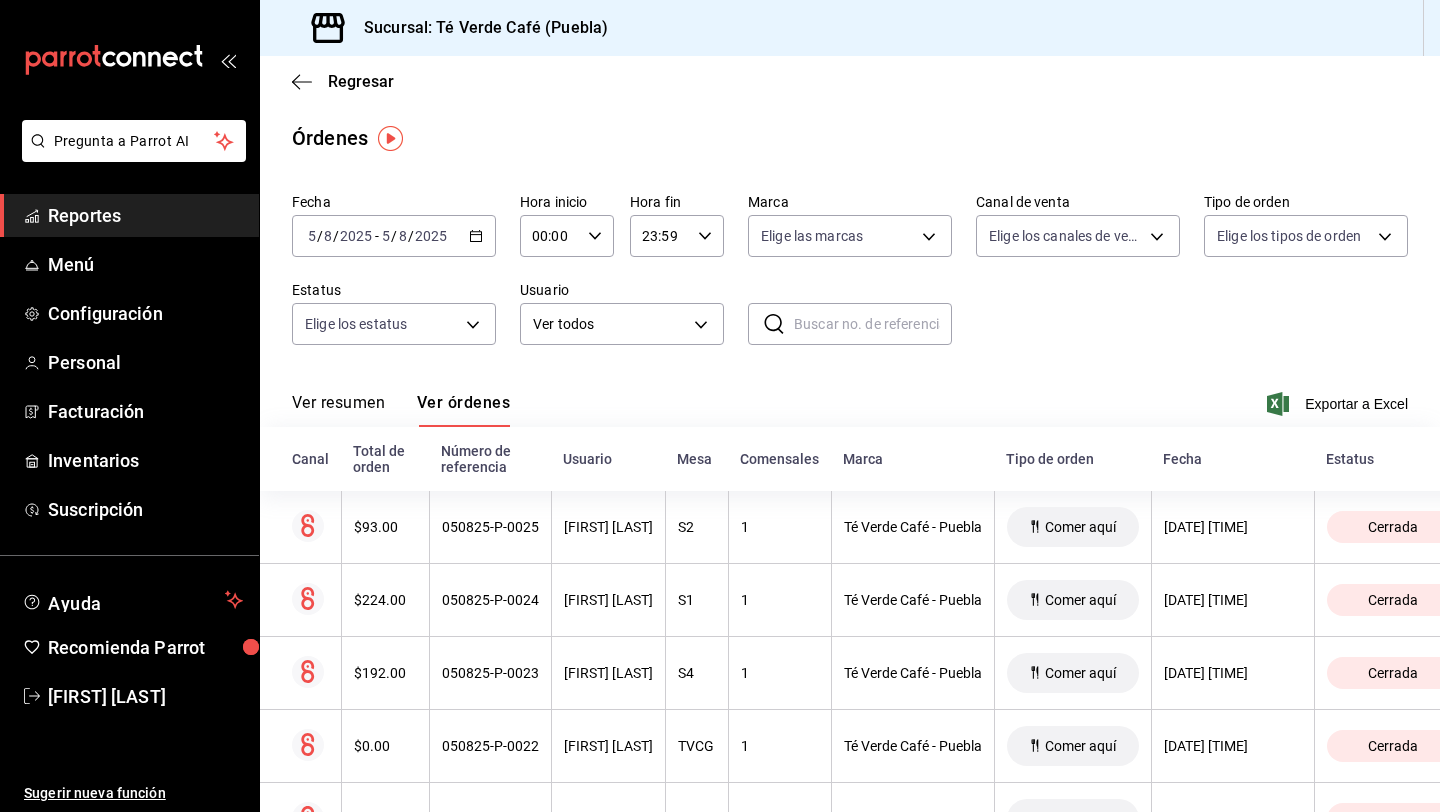 click on "Reportes" at bounding box center (145, 215) 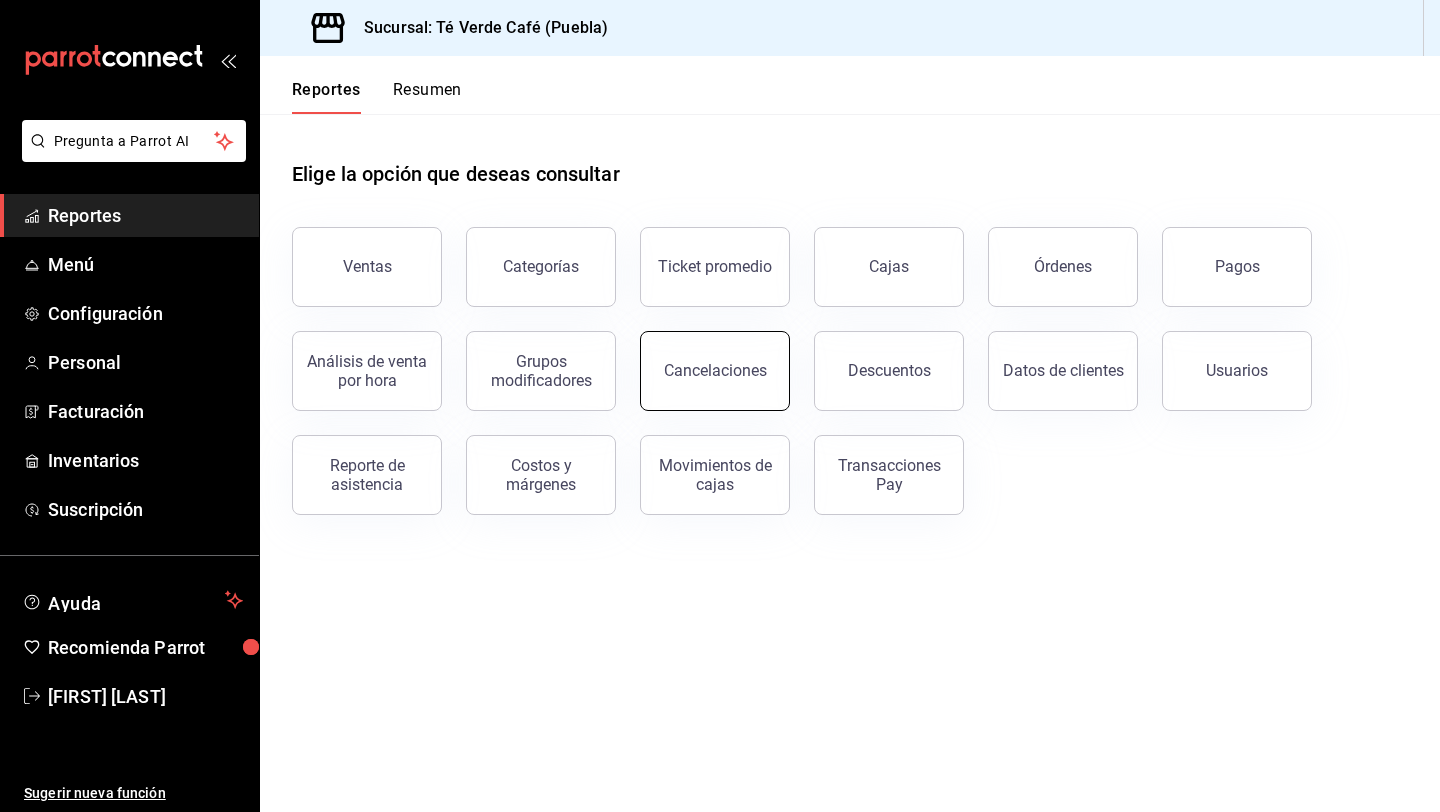 click on "Cancelaciones" at bounding box center [715, 370] 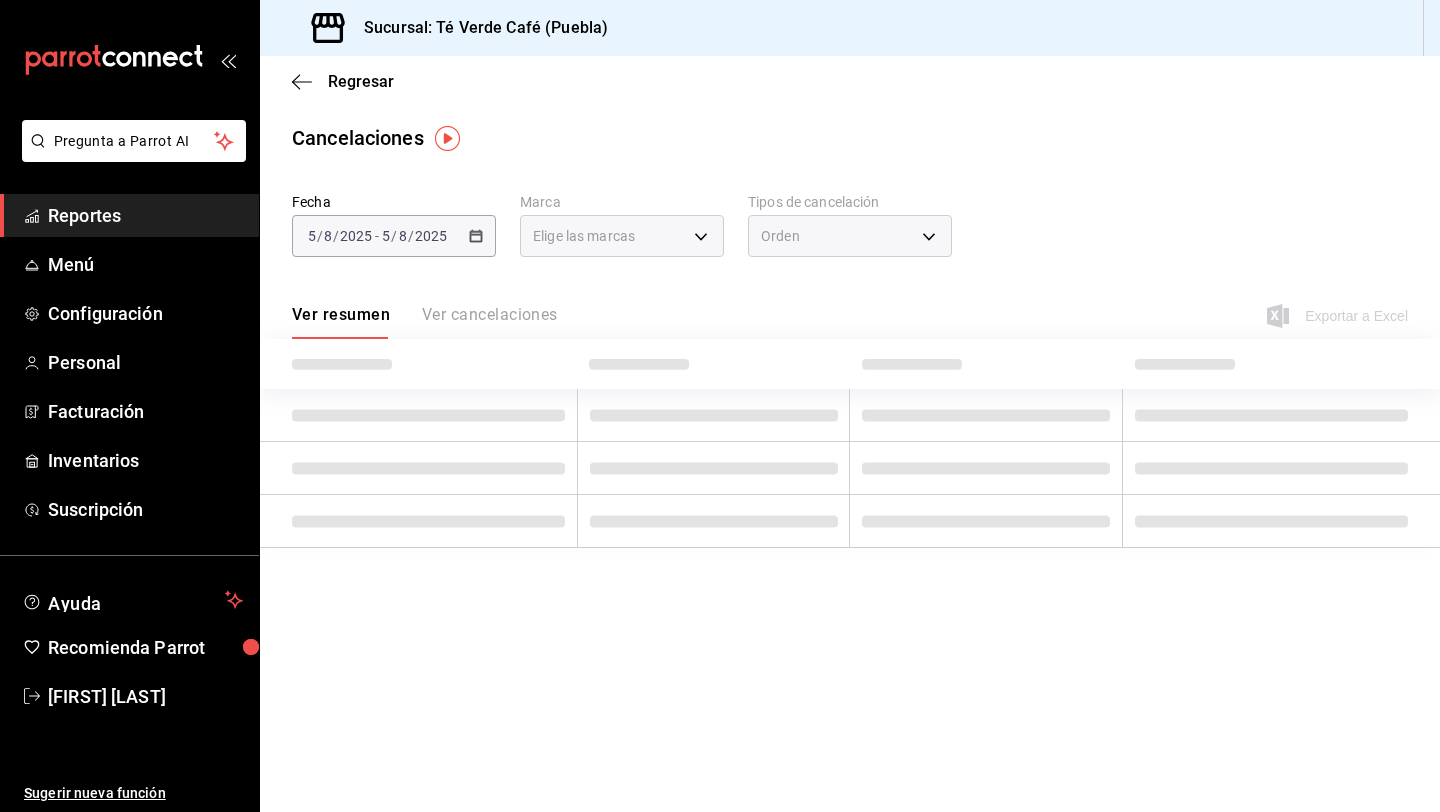 type on "[object Object]" 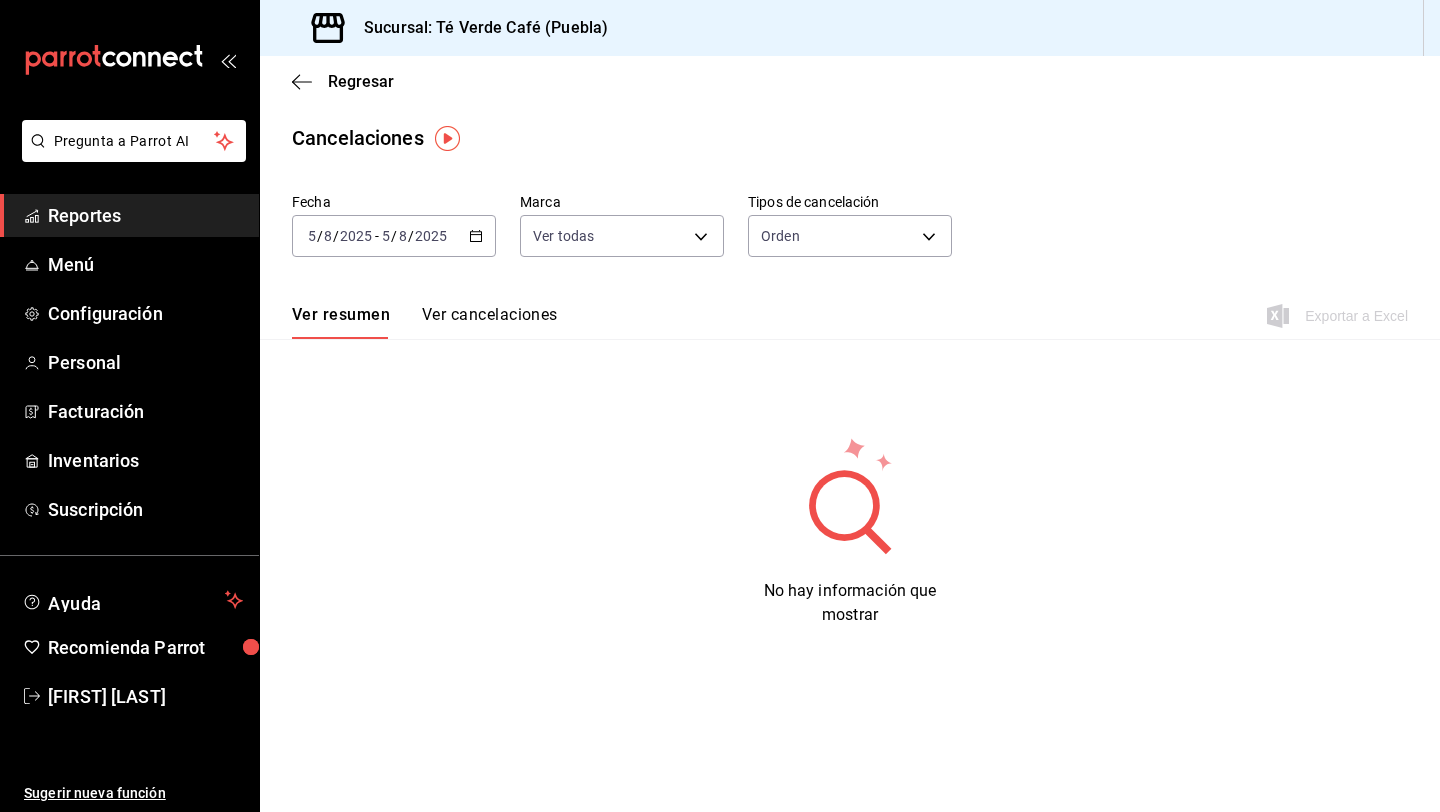 click on "Ver cancelaciones" at bounding box center [490, 322] 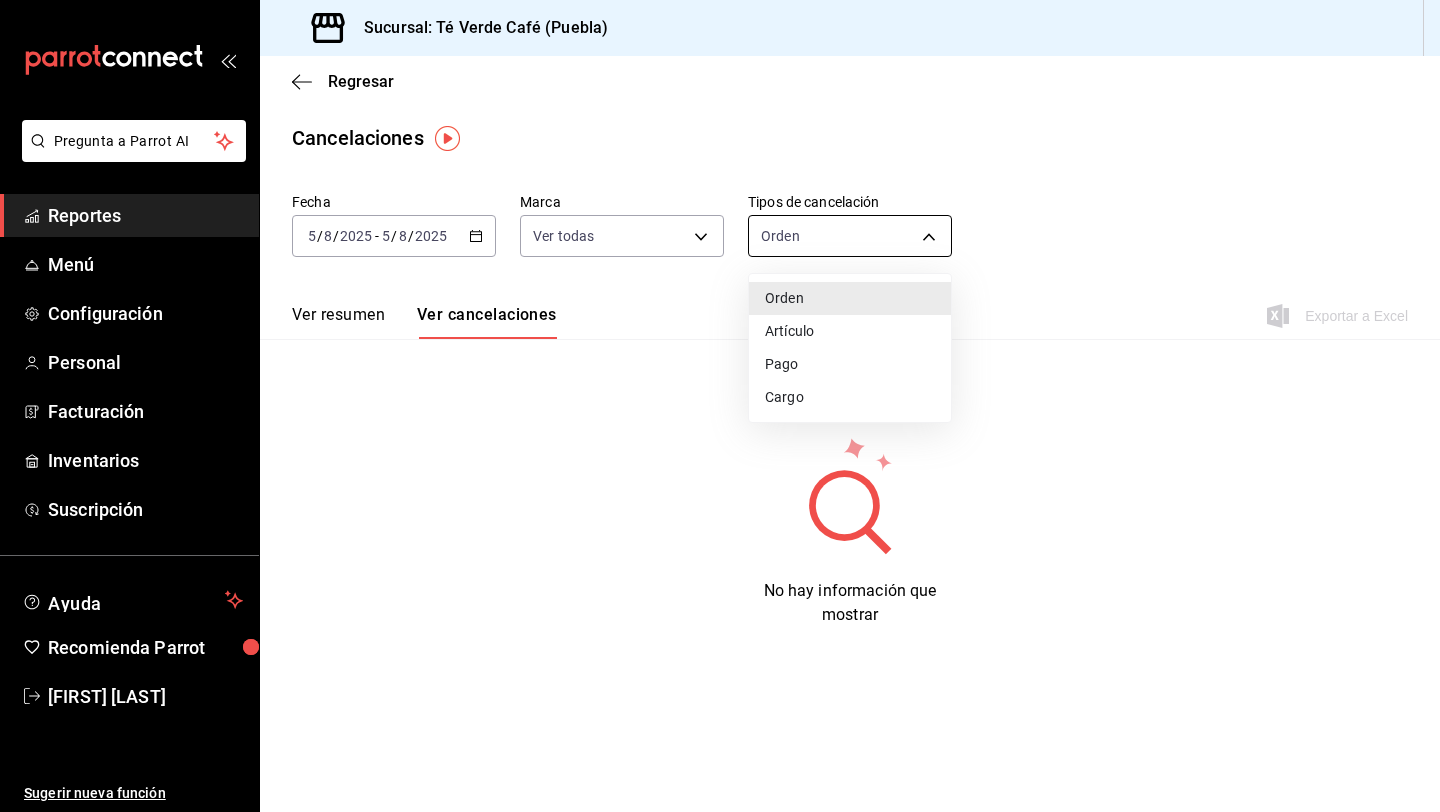 click on "Pregunta a Parrot AI Reportes   Menú   Configuración   Personal   Facturación   Inventarios   Suscripción   Ayuda Recomienda Parrot   [FIRST] [LAST]   Sugerir nueva función   Sucursal: Té Verde Café (Puebla) Regresar Cancelaciones Fecha 2025-08-05 5 / 8 / 2025 - 2025-08-05 5 / 8 / 2025 Marca Ver todas [object Object] Tipos de cancelación Orden ORDER Ver resumen Ver cancelaciones Exportar a Excel No hay información que mostrar GANA 1 MES GRATIS EN TU SUSCRIPCIÓN AQUÍ ¿Recuerdas cómo empezó tu restaurante?
Hoy puedes ayudar a un colega a tener el mismo cambio que tú viviste.
Recomienda Parrot directamente desde tu Portal Administrador.
Es fácil y rápido.
🎁 Por cada restaurante que se una, ganas 1 mes gratis. Ver video tutorial Ir a video Pregunta a Parrot AI Reportes   Menú   Configuración   Personal   Facturación   Inventarios   Suscripción   Ayuda Recomienda Parrot   [FIRST] [LAST]   Sugerir nueva función   Visitar centro de ayuda ([PHONE]) [EMAIL] Orden" at bounding box center (720, 406) 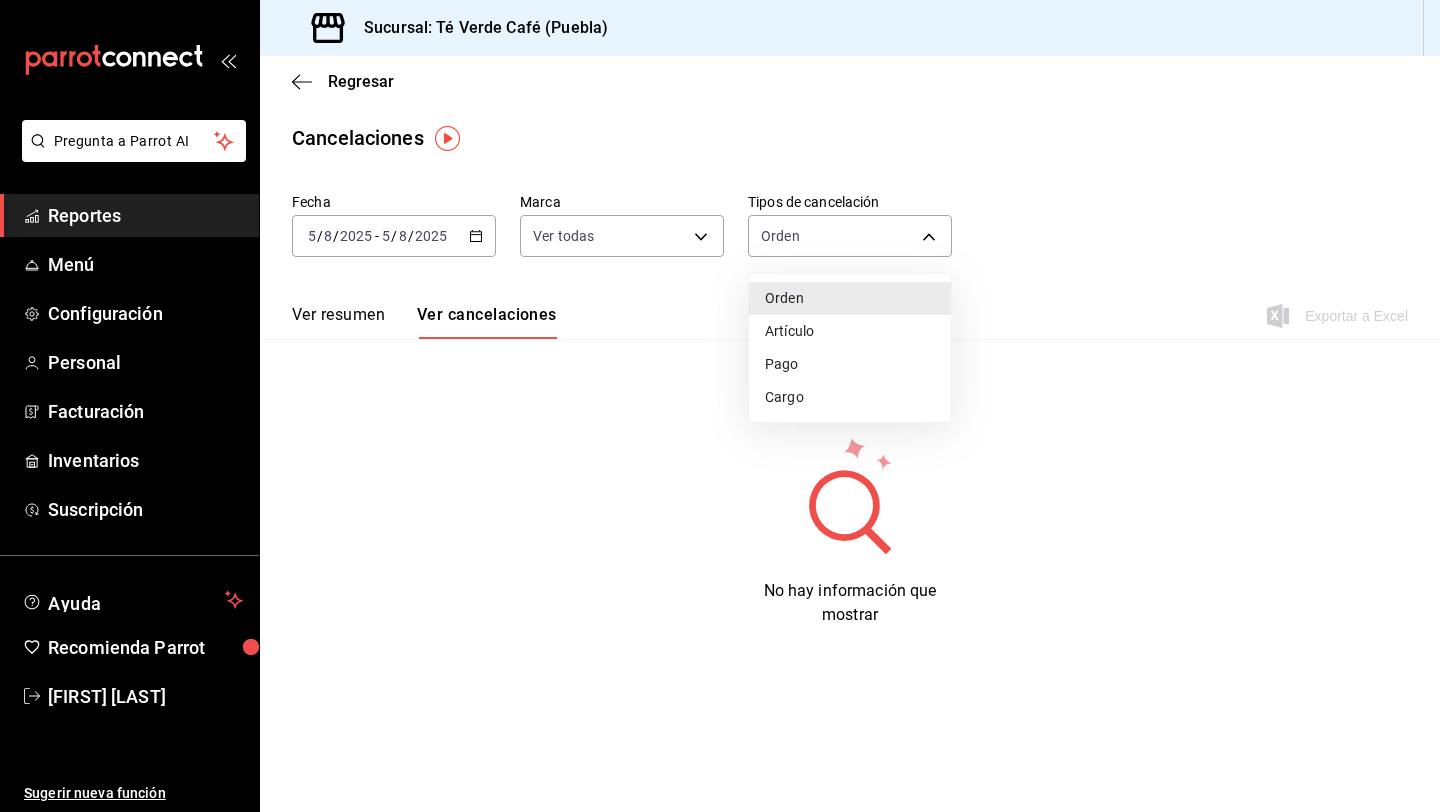 click on "Artículo" at bounding box center (850, 331) 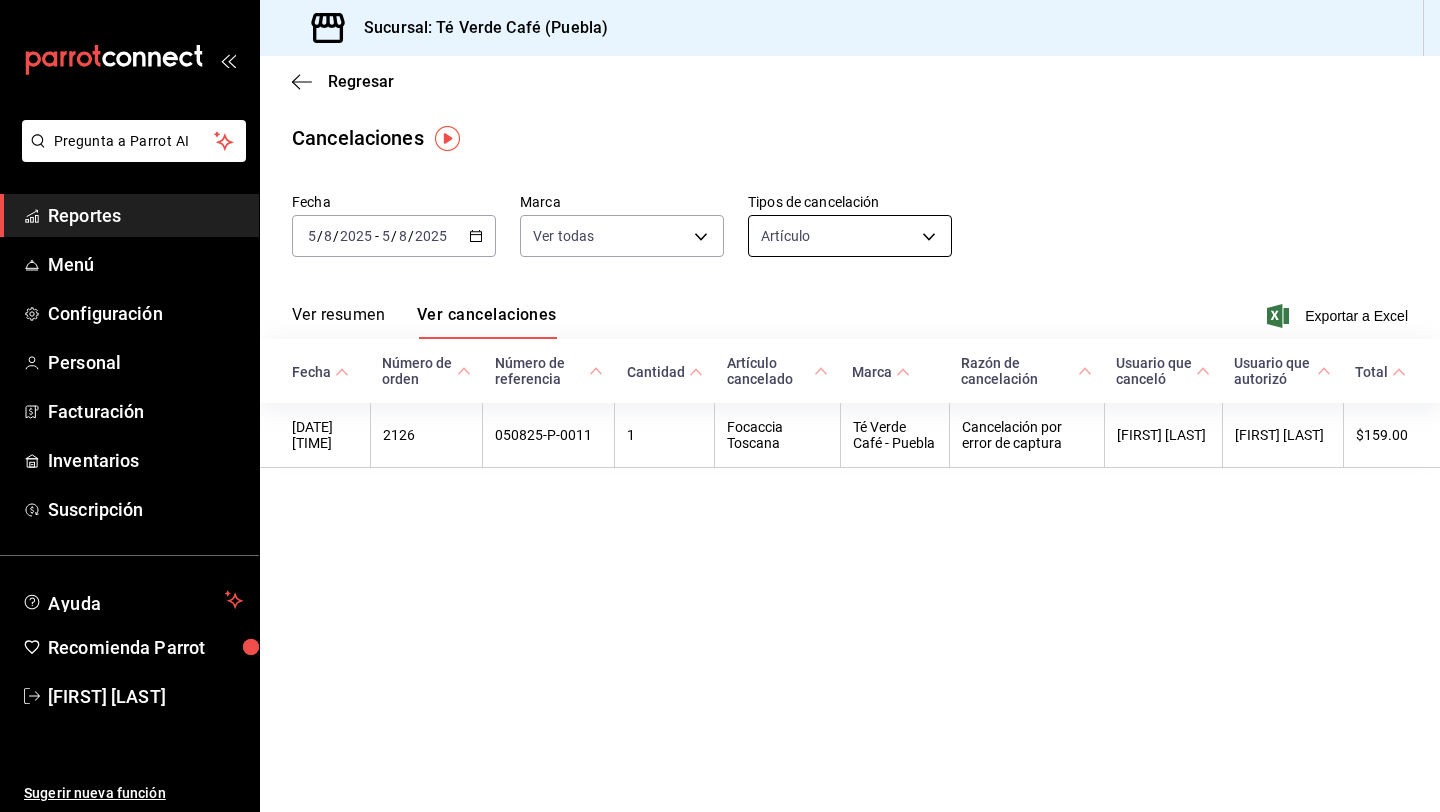 click on "Pregunta a Parrot AI Reportes   Menú   Configuración   Personal   Facturación   Inventarios   Suscripción   Ayuda Recomienda Parrot   [FIRST] [LAST]   Sugerir nueva función   Sucursal: Té Verde Café (Puebla) Regresar Cancelaciones Fecha 2025-08-05 5 / 8 / 2025 - 2025-08-05 5 / 8 / 2025 Marca Ver todas [object Object] Tipos de cancelación Artículo ORDER_ITEM Ver resumen Ver cancelaciones Exportar a Excel Fecha Número de orden Número de referencia Cantidad Artículo cancelado Marca Razón de cancelación Usuario que canceló Usuario que autorizó Total [DATE] [TIME] 2126 050825-P-0011 1 Focaccia Toscana Té Verde Café - Puebla Cancelación por error de captura [FIRST] [LAST] [FIRST] [LAST] $159.00 GANA 1 MES GRATIS EN TU SUSCRIPCIÓN AQUÍ Ver video tutorial Ir a video Pregunta a Parrot AI Reportes   Menú   Configuración   Personal   Facturación   Inventarios   Suscripción   Ayuda Recomienda Parrot   [FIRST] [LAST]   Sugerir nueva función   Visitar centro de ayuda ([PHONE])" at bounding box center (720, 406) 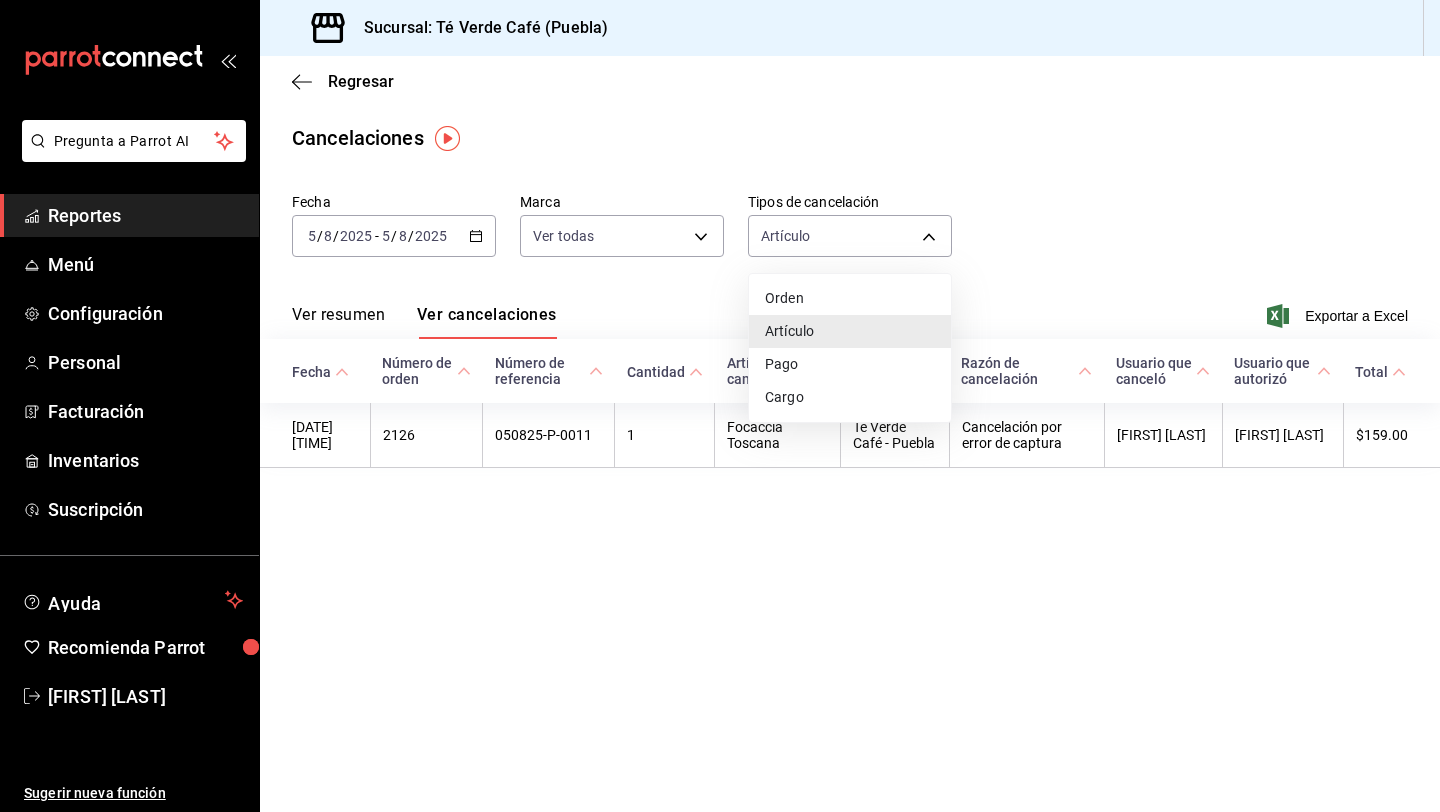 click at bounding box center [720, 406] 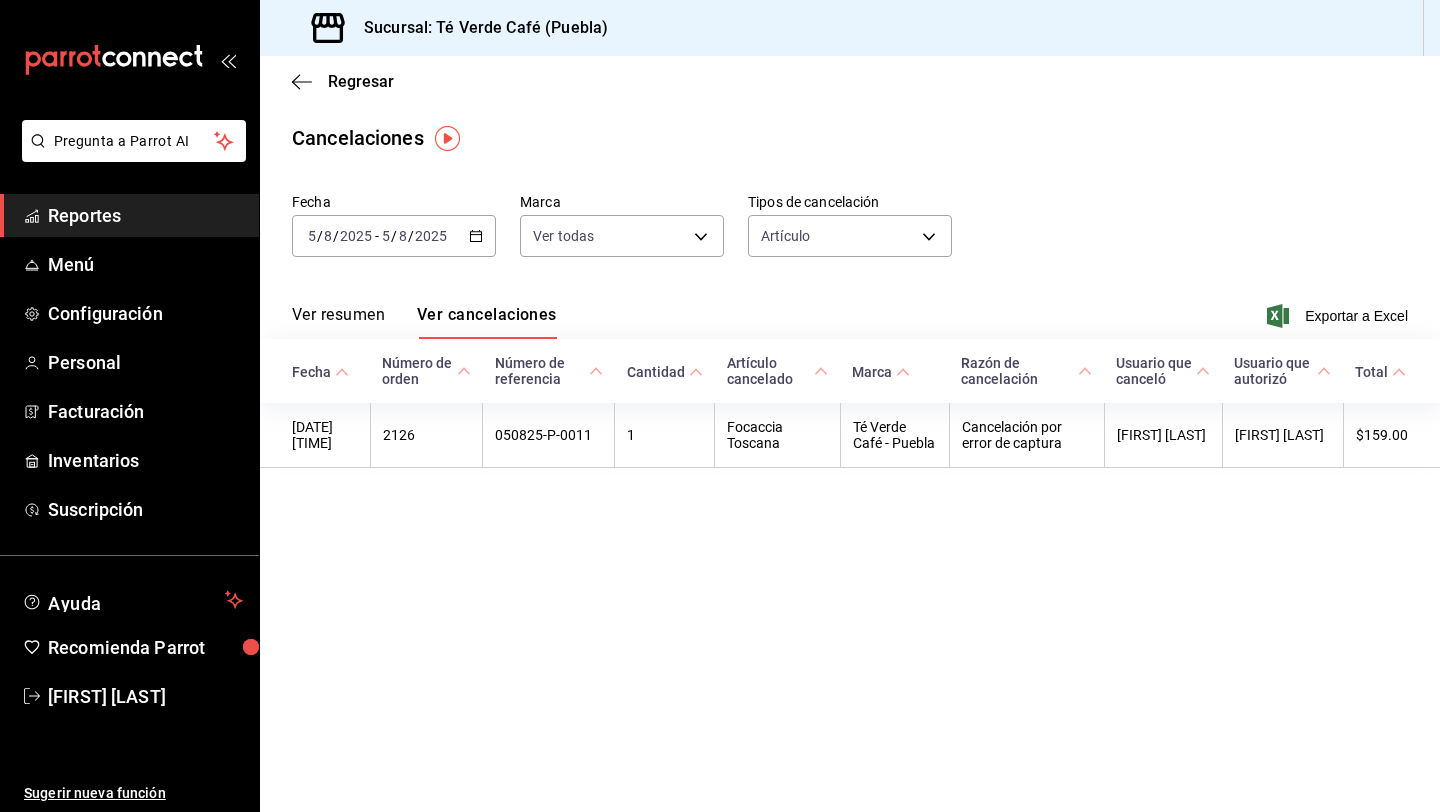 click on "Ver resumen" at bounding box center (338, 322) 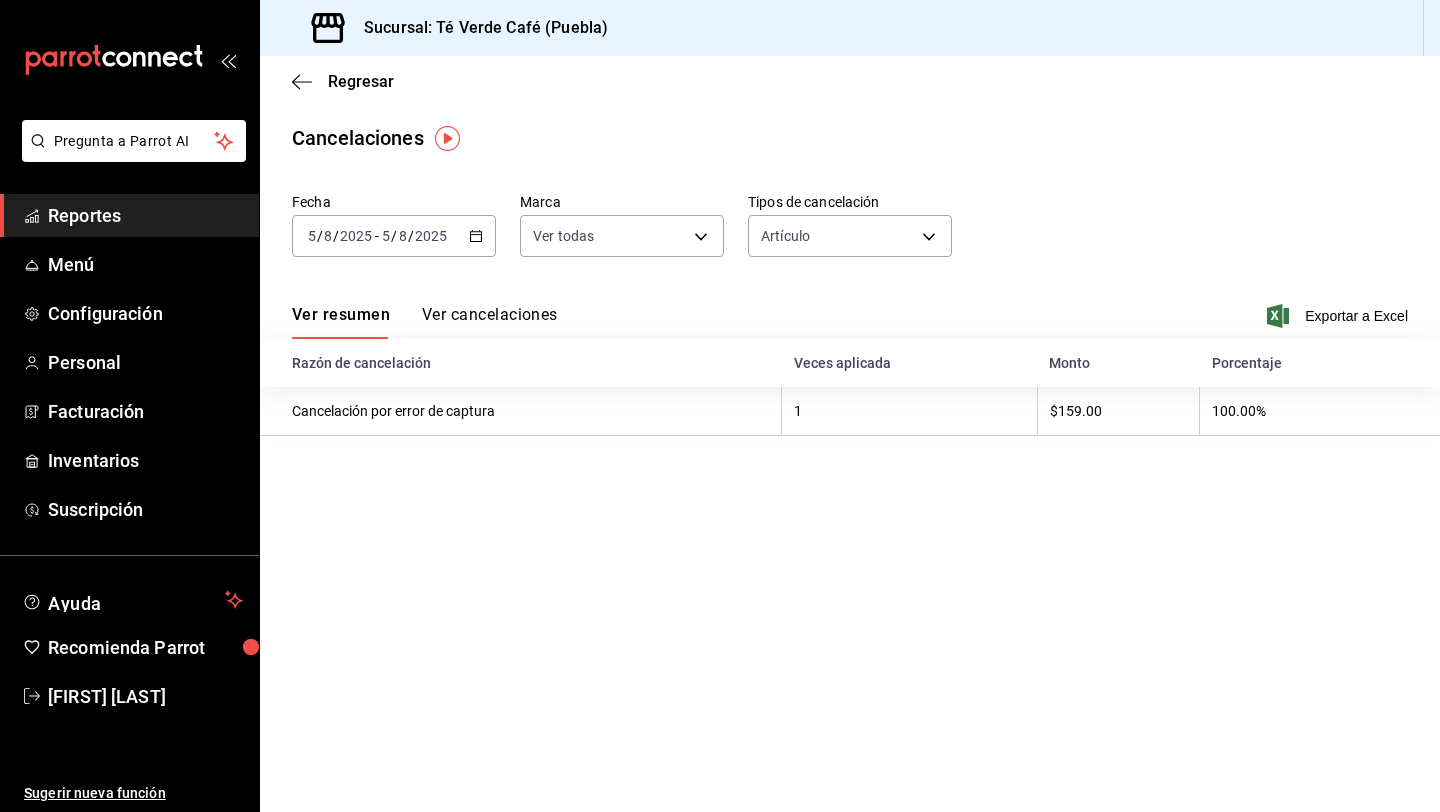 click on "Ver cancelaciones" at bounding box center [490, 322] 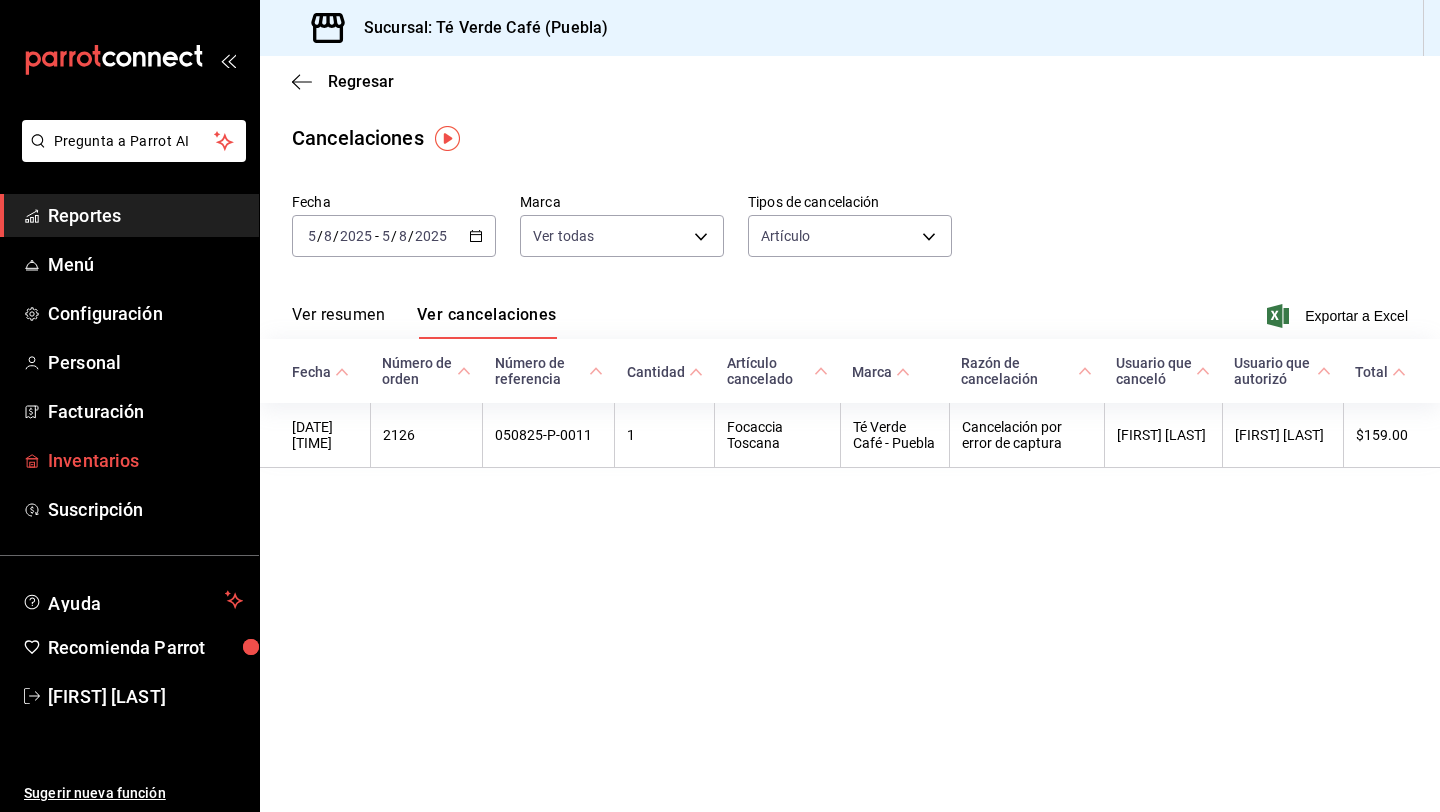 click on "Inventarios" at bounding box center (145, 460) 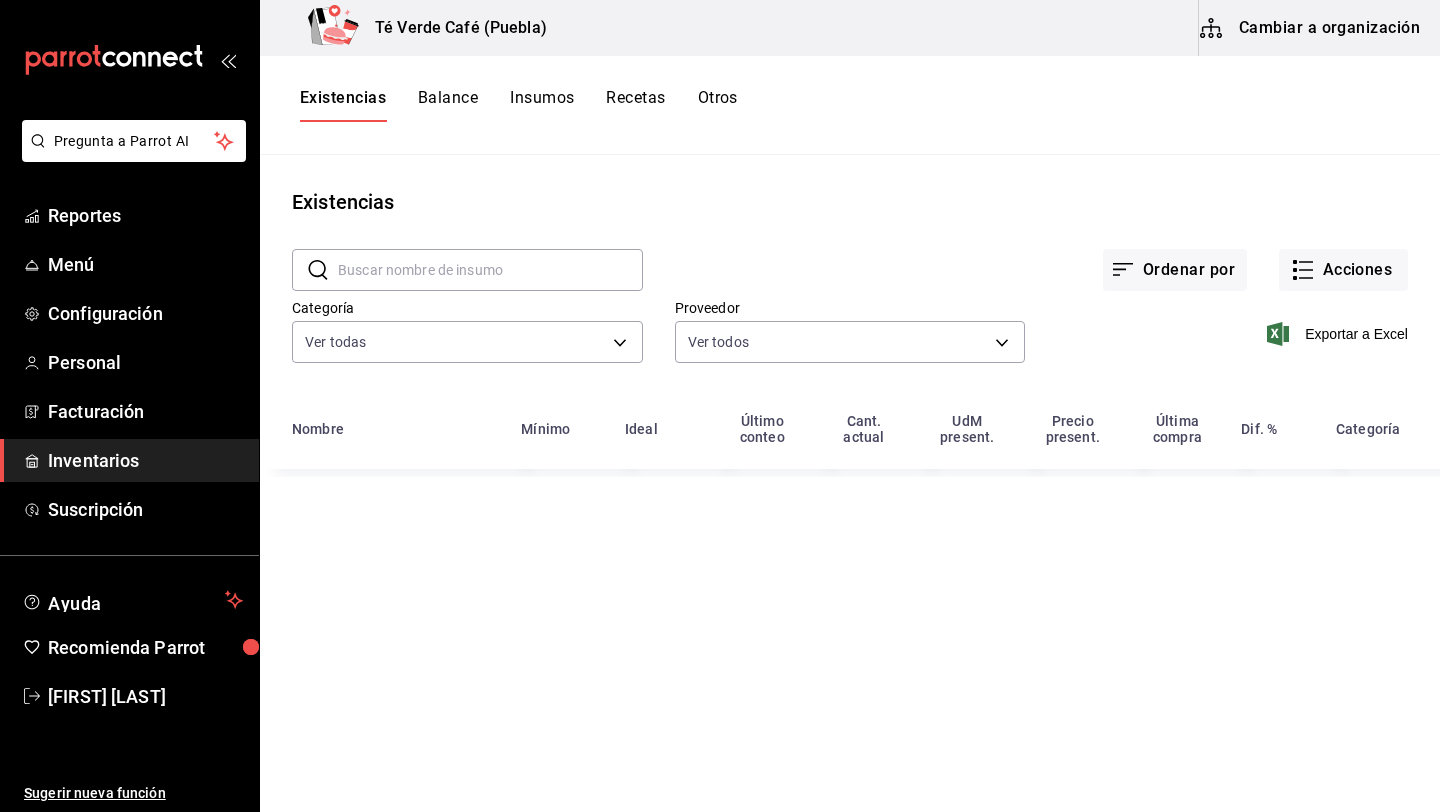 click at bounding box center (490, 270) 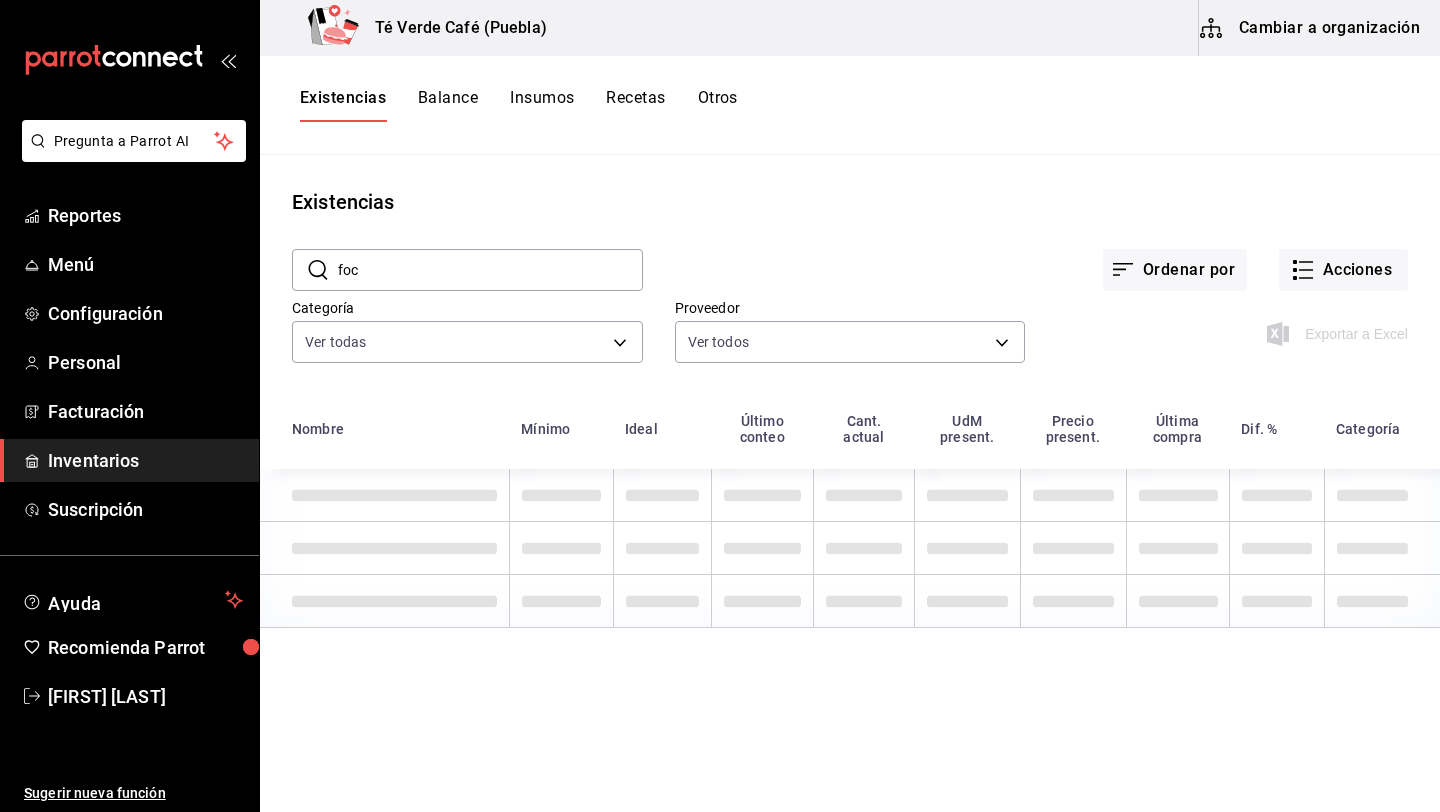 type on "foca" 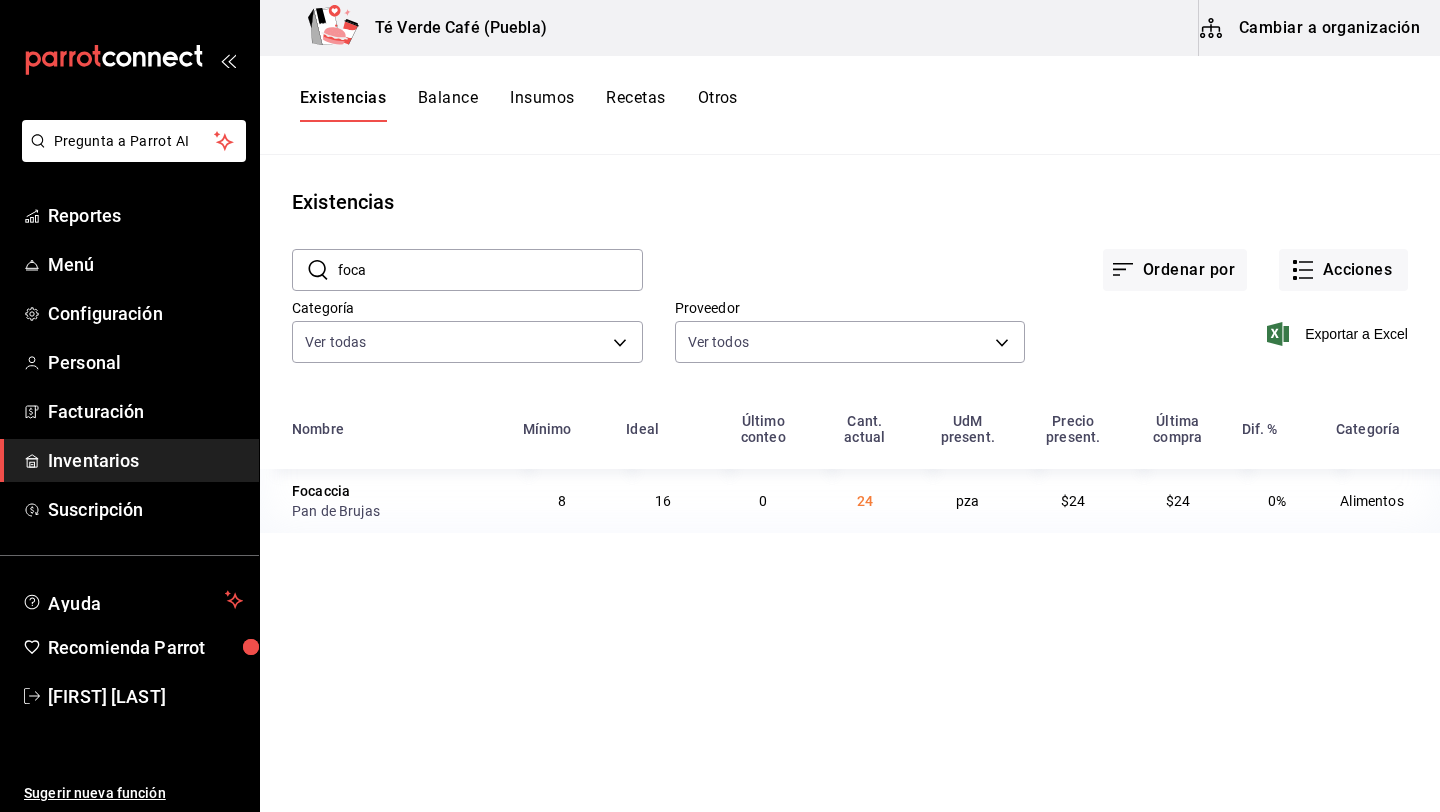 click on "foca" at bounding box center [490, 270] 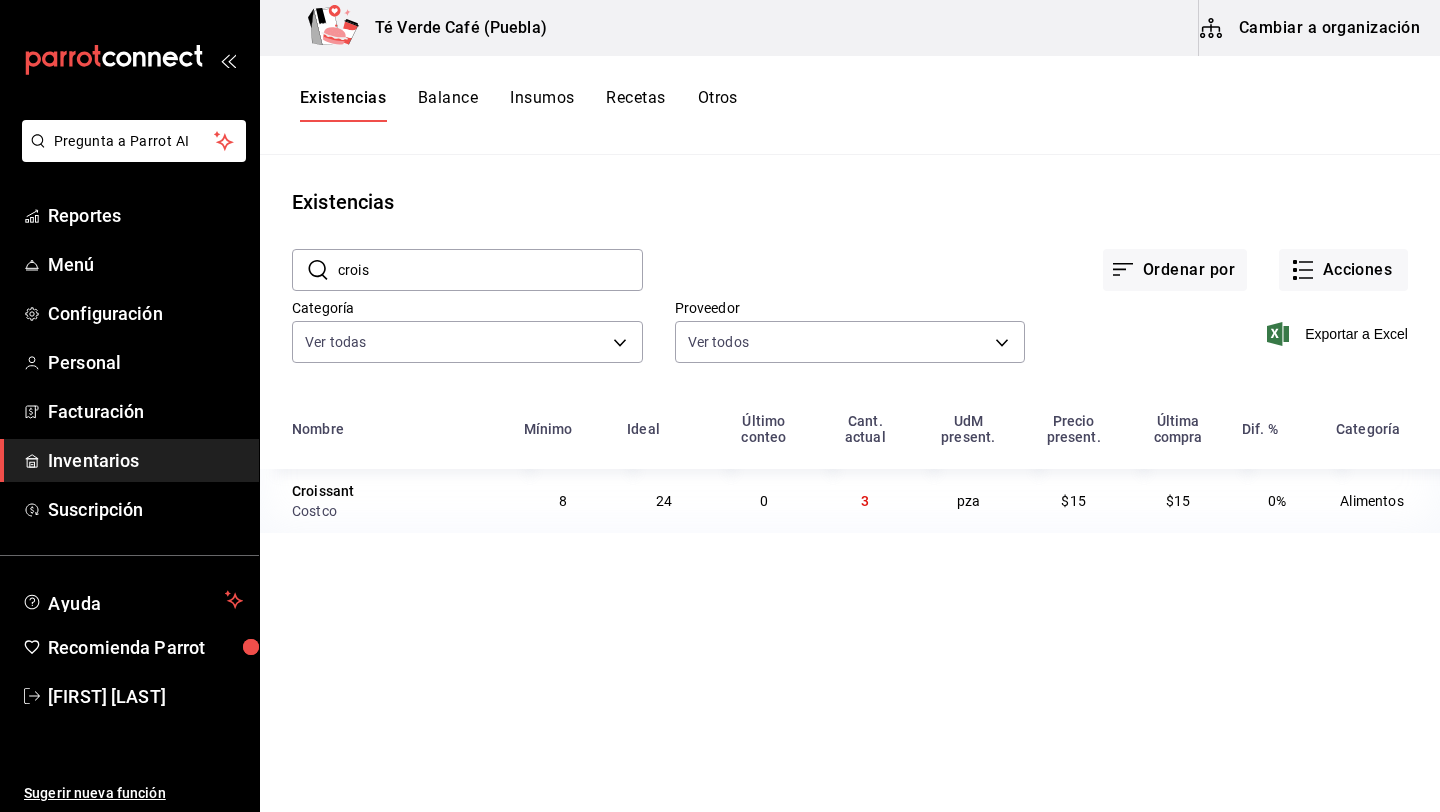 click on "crois" at bounding box center [490, 270] 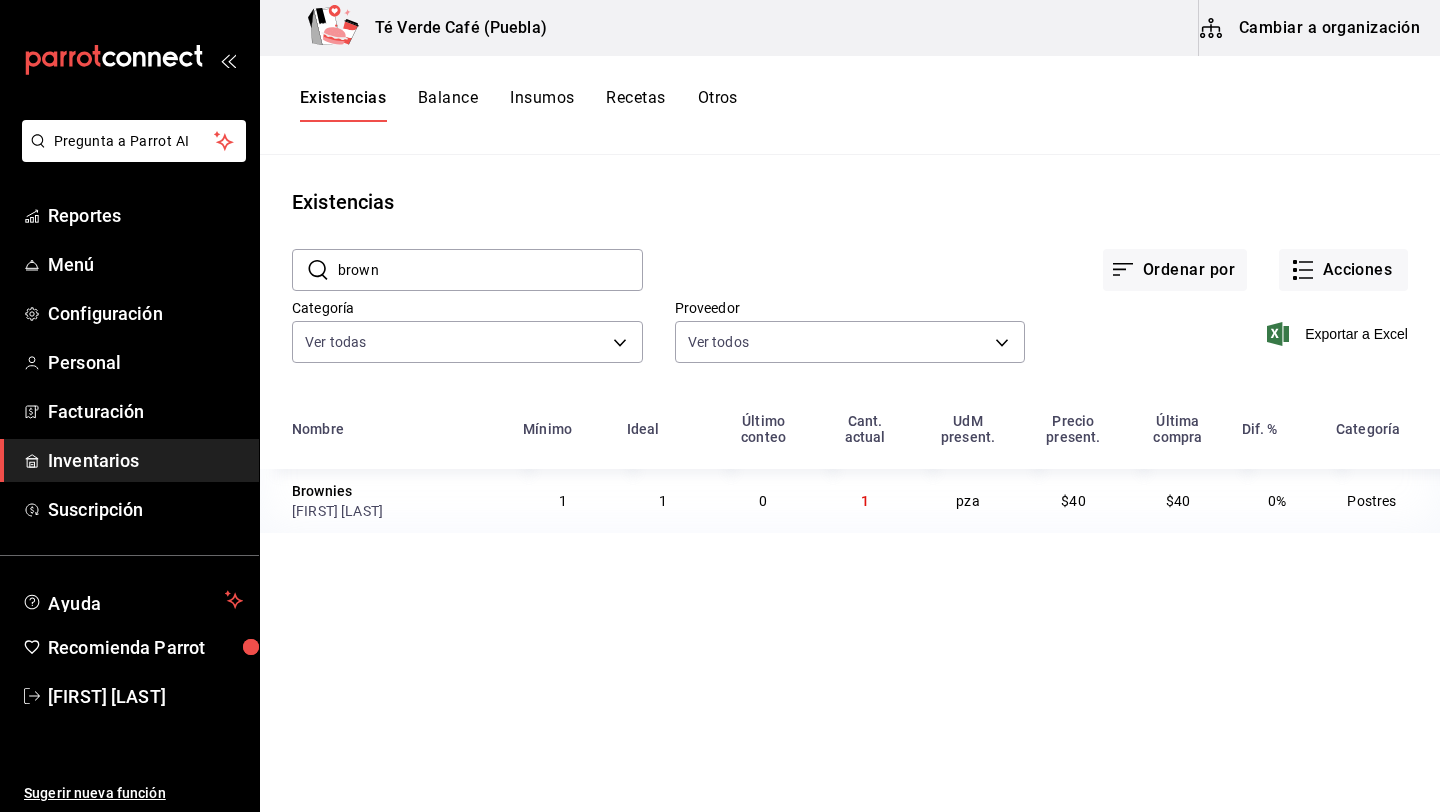 click on "brown" at bounding box center [490, 270] 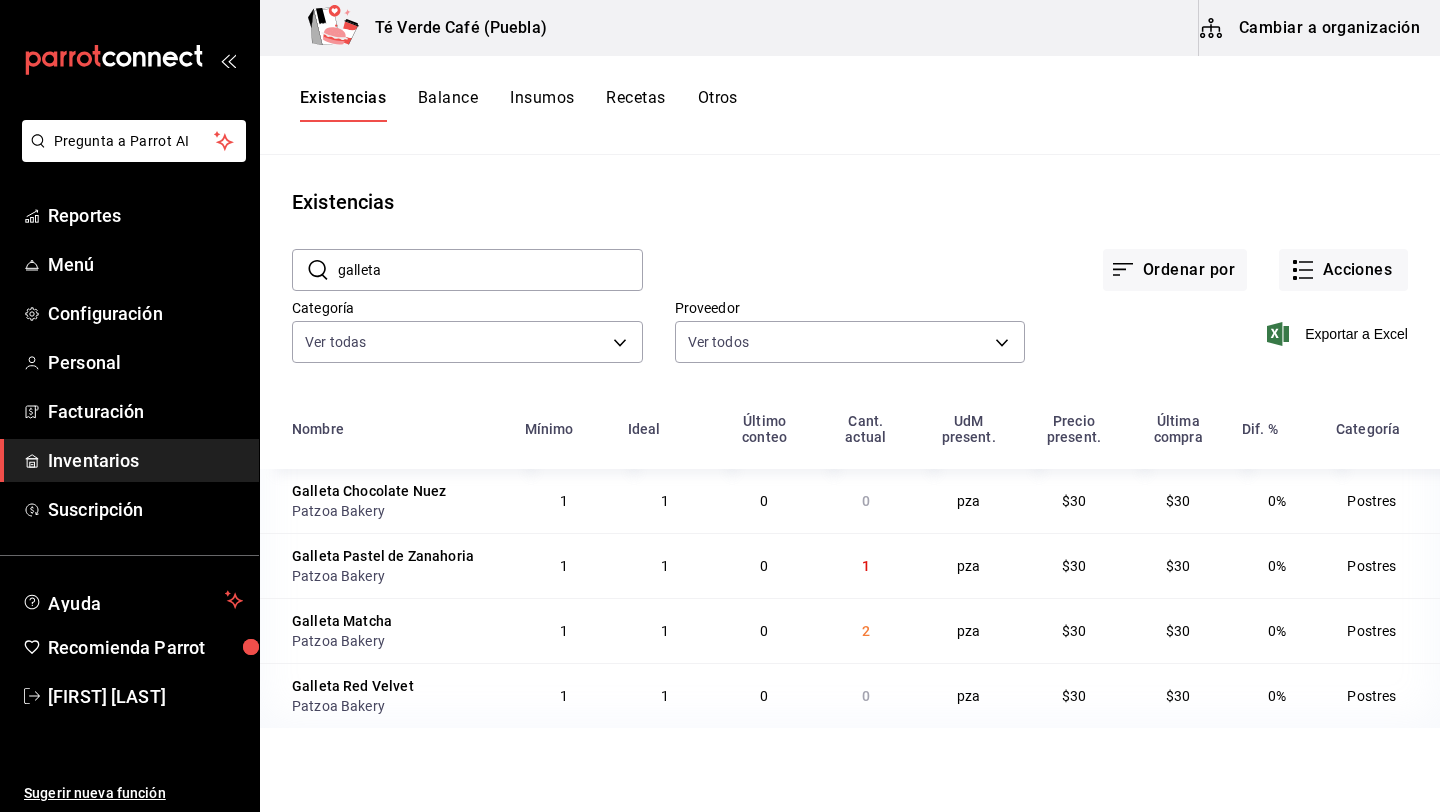 click on "galleta" at bounding box center [490, 270] 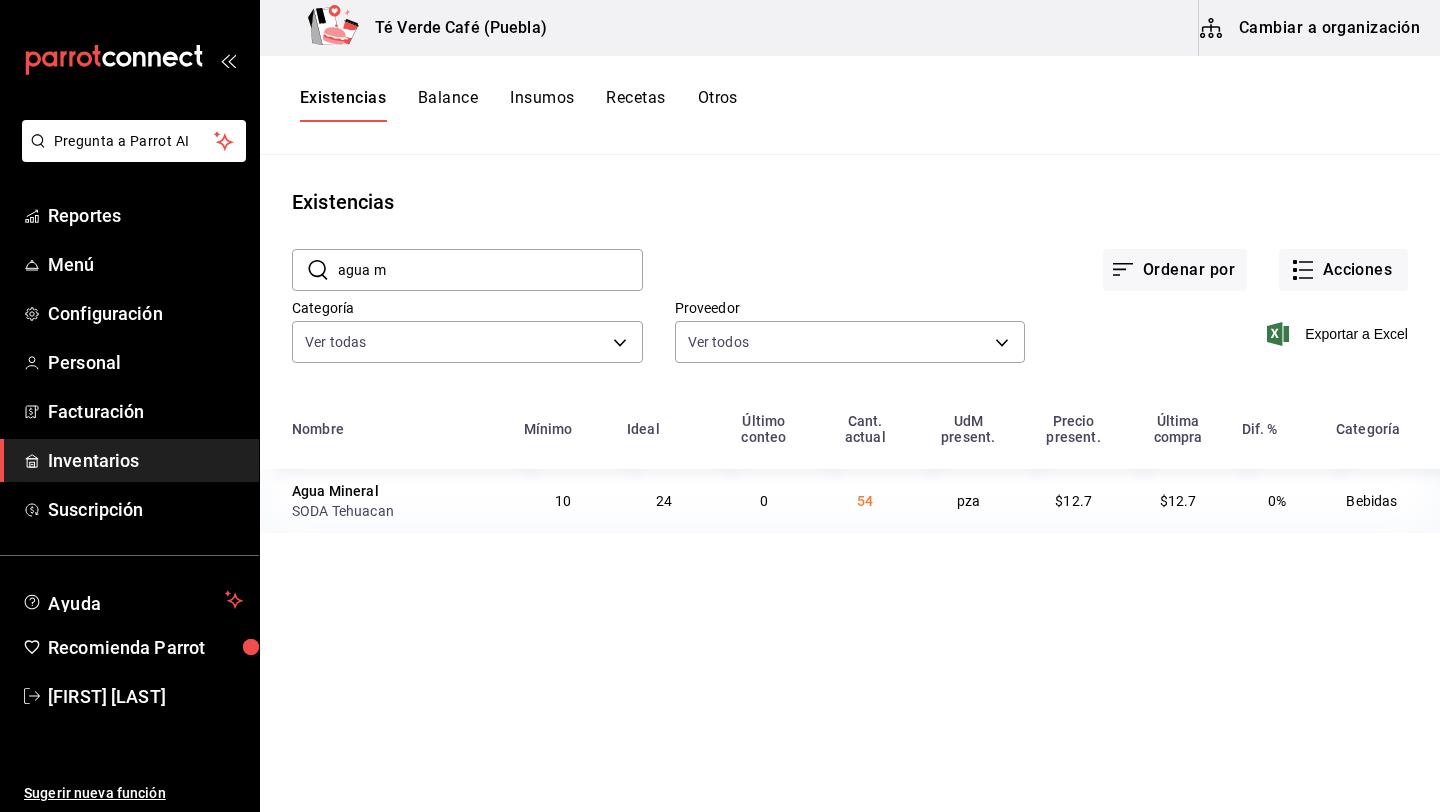 click on "agua m" at bounding box center [490, 270] 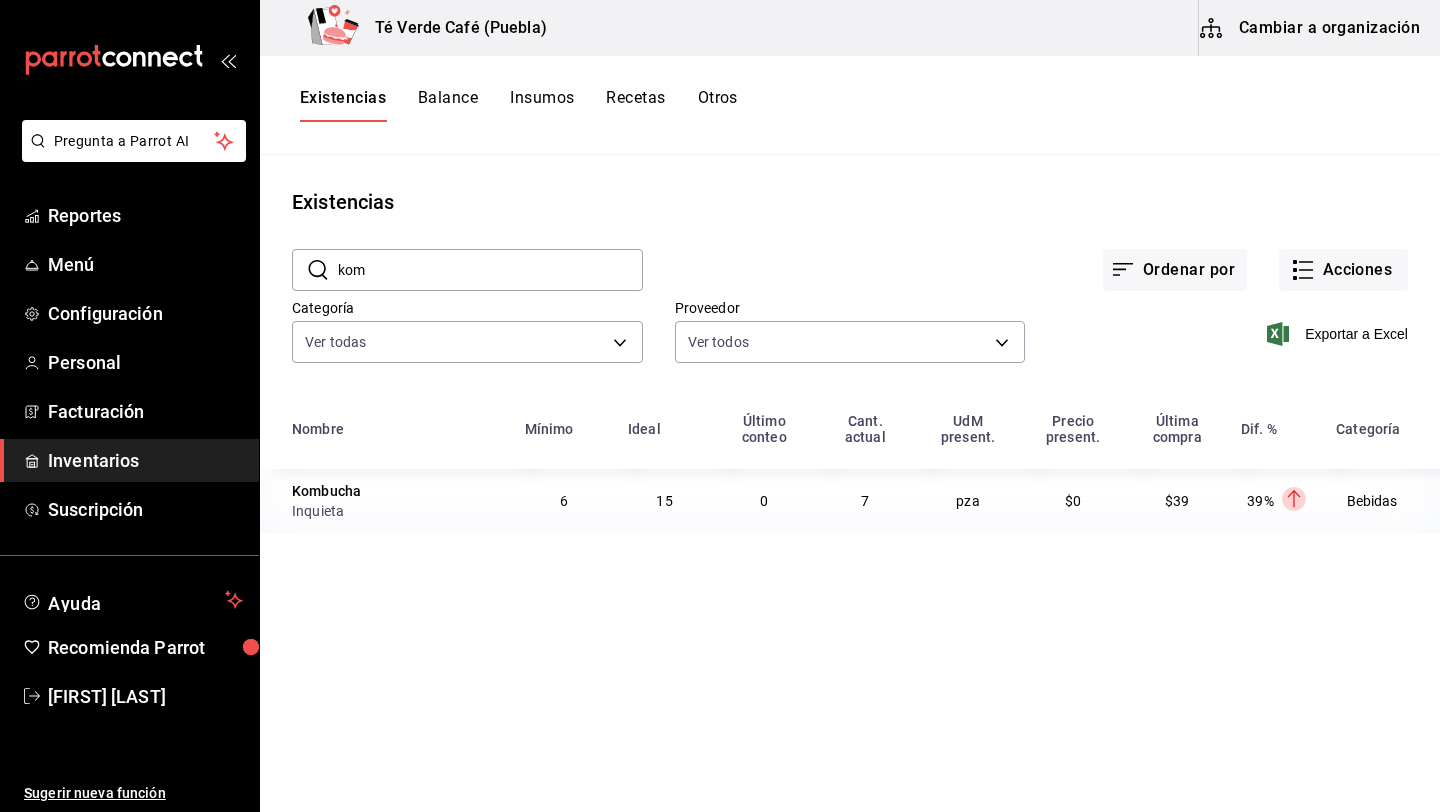 click on "kom" at bounding box center [490, 270] 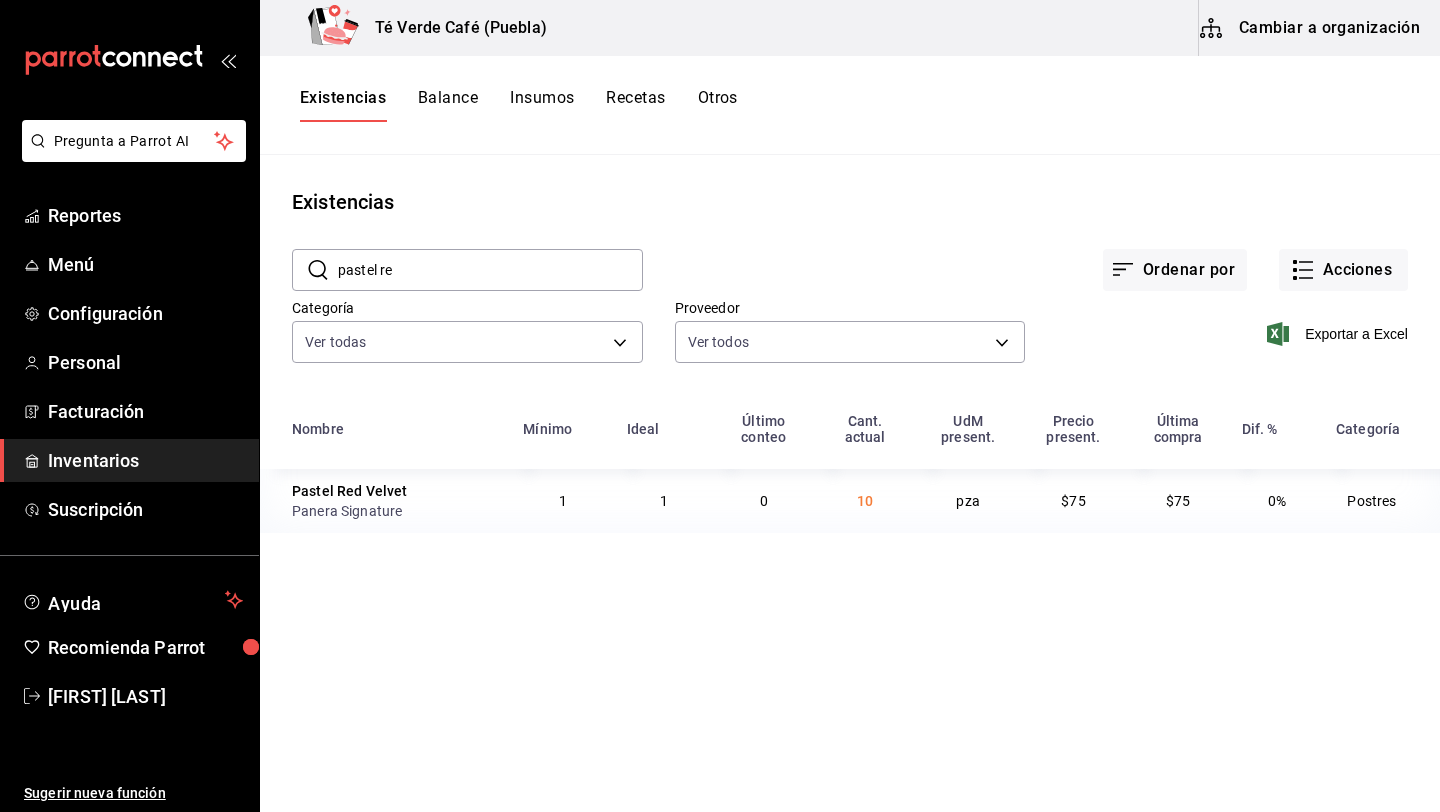 click on "pastel re" at bounding box center (490, 270) 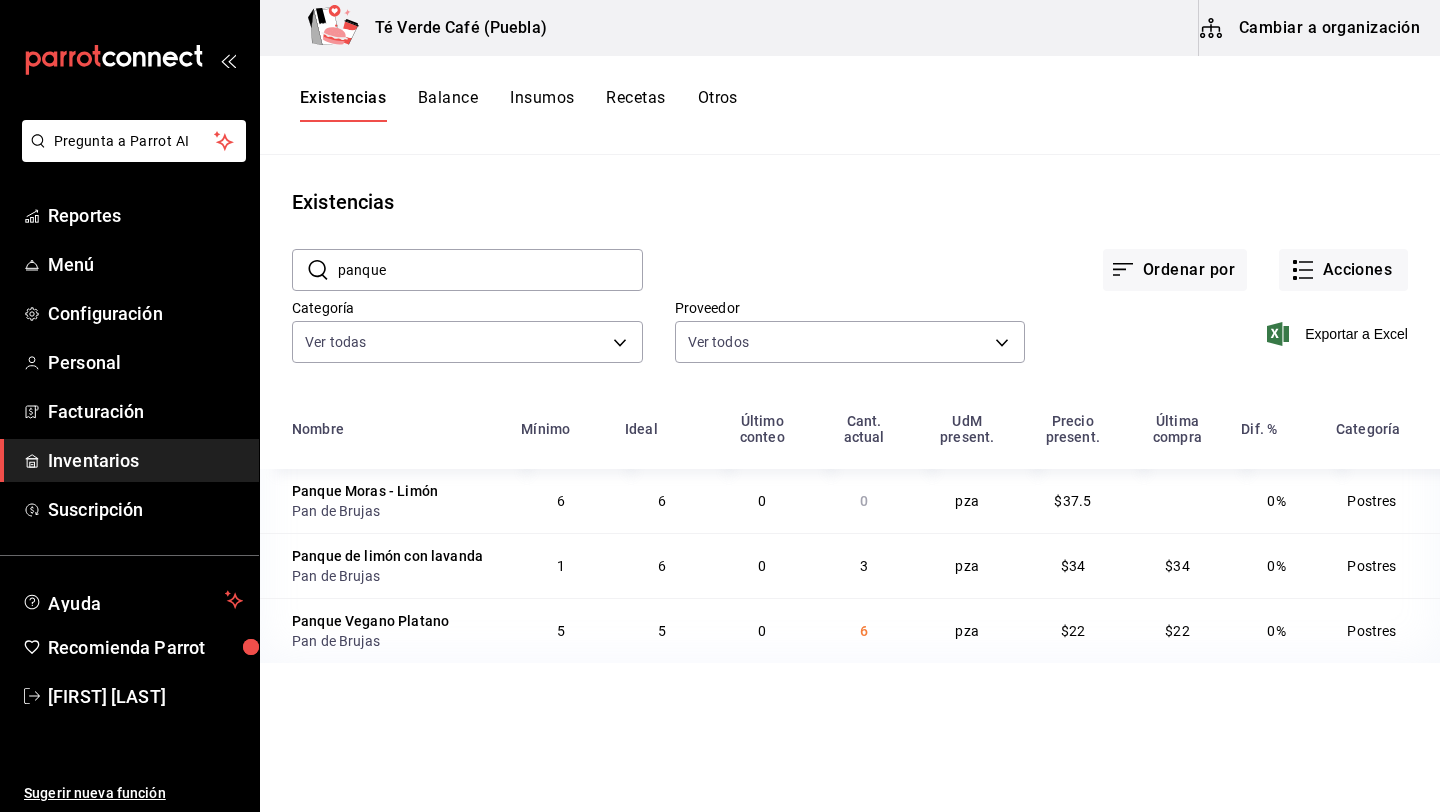 click on "panque" at bounding box center (490, 270) 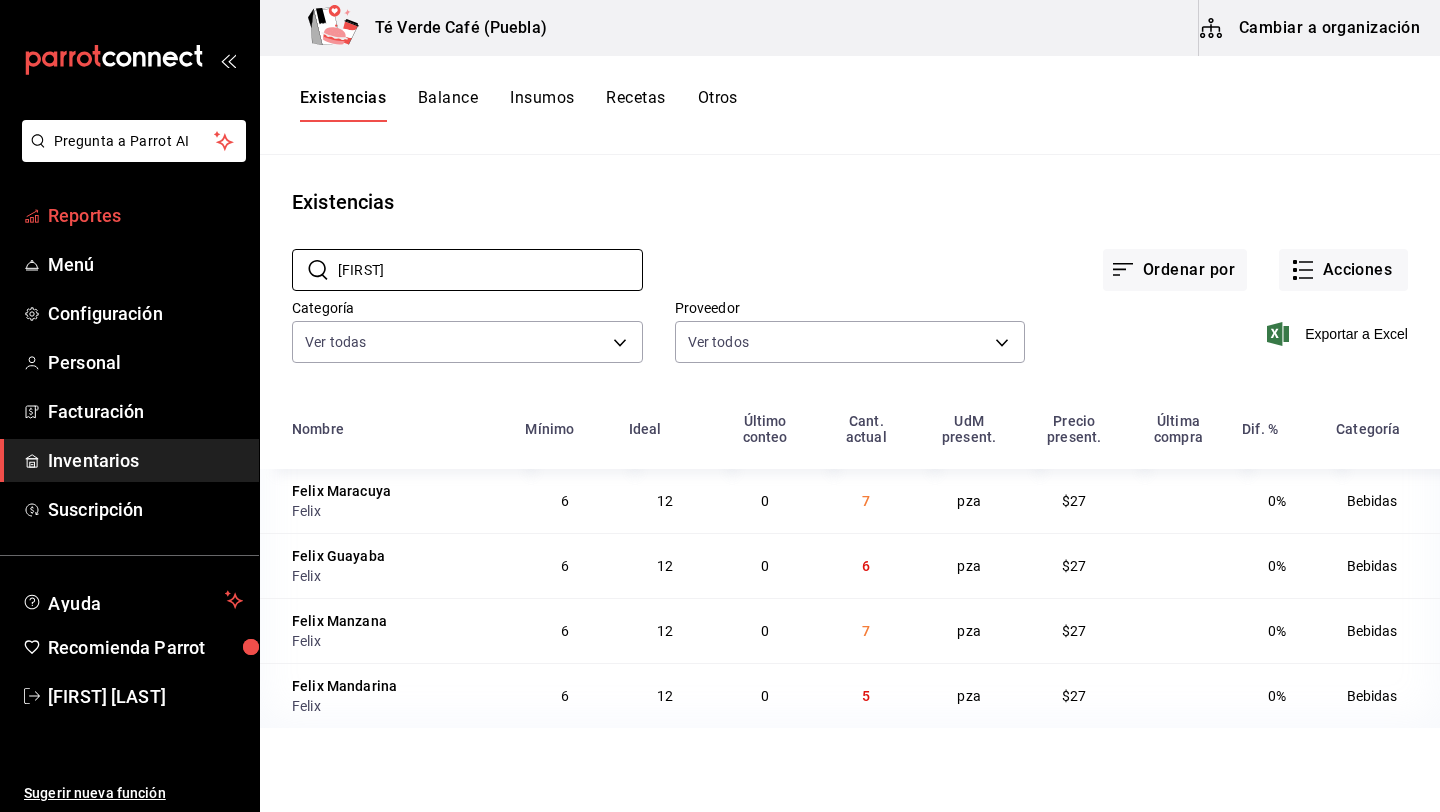 type on "[FIRST]" 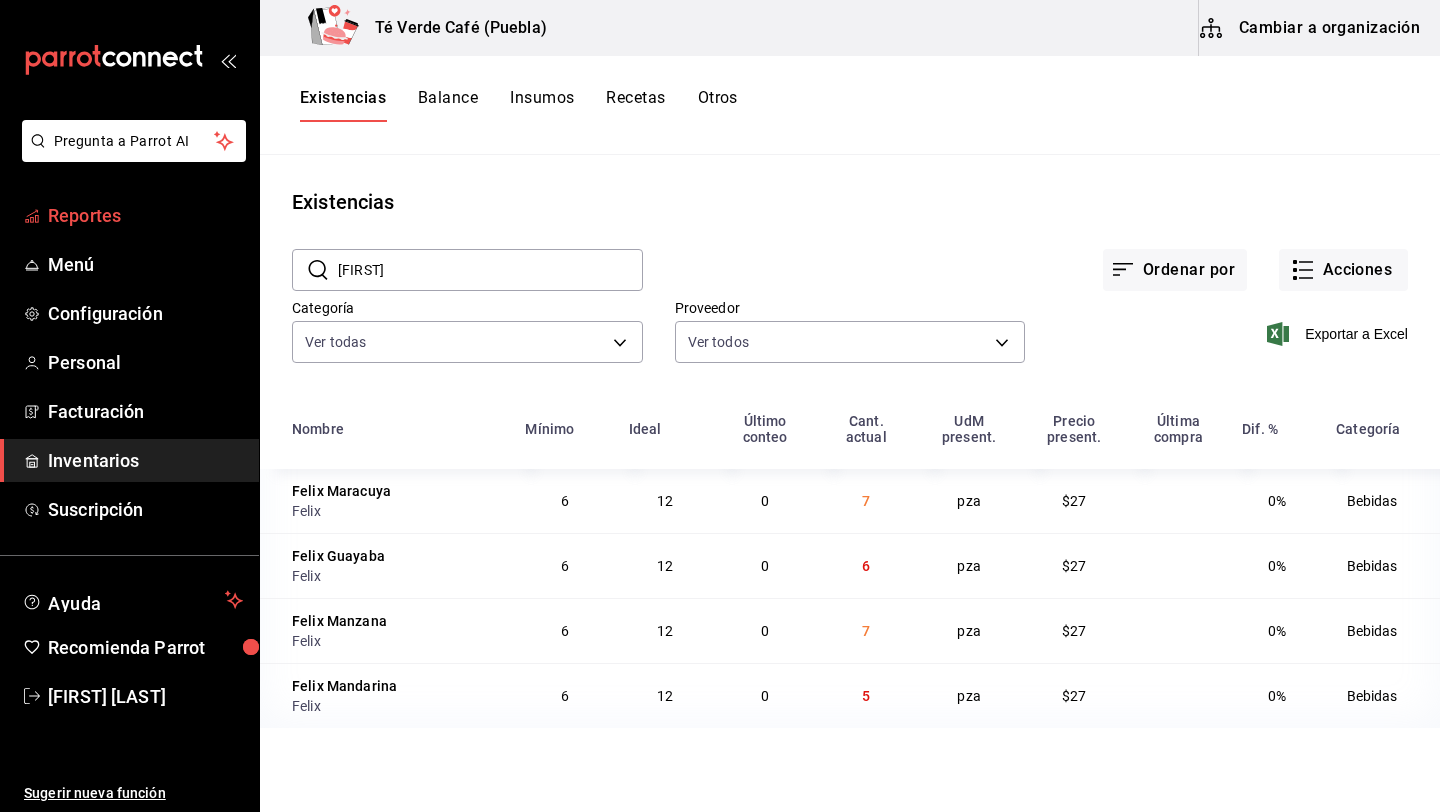 click on "Reportes" at bounding box center [145, 215] 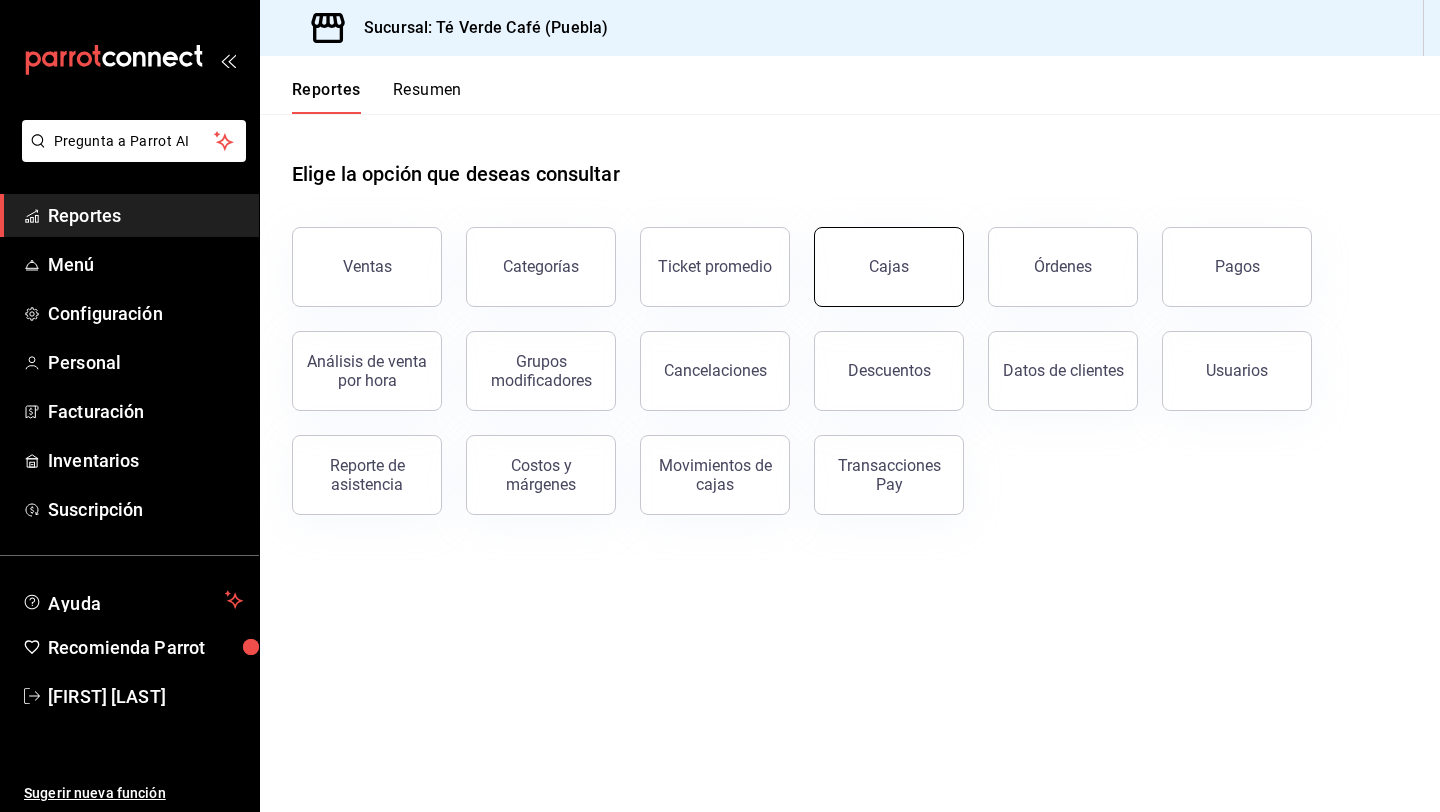 click on "Cajas" at bounding box center [889, 267] 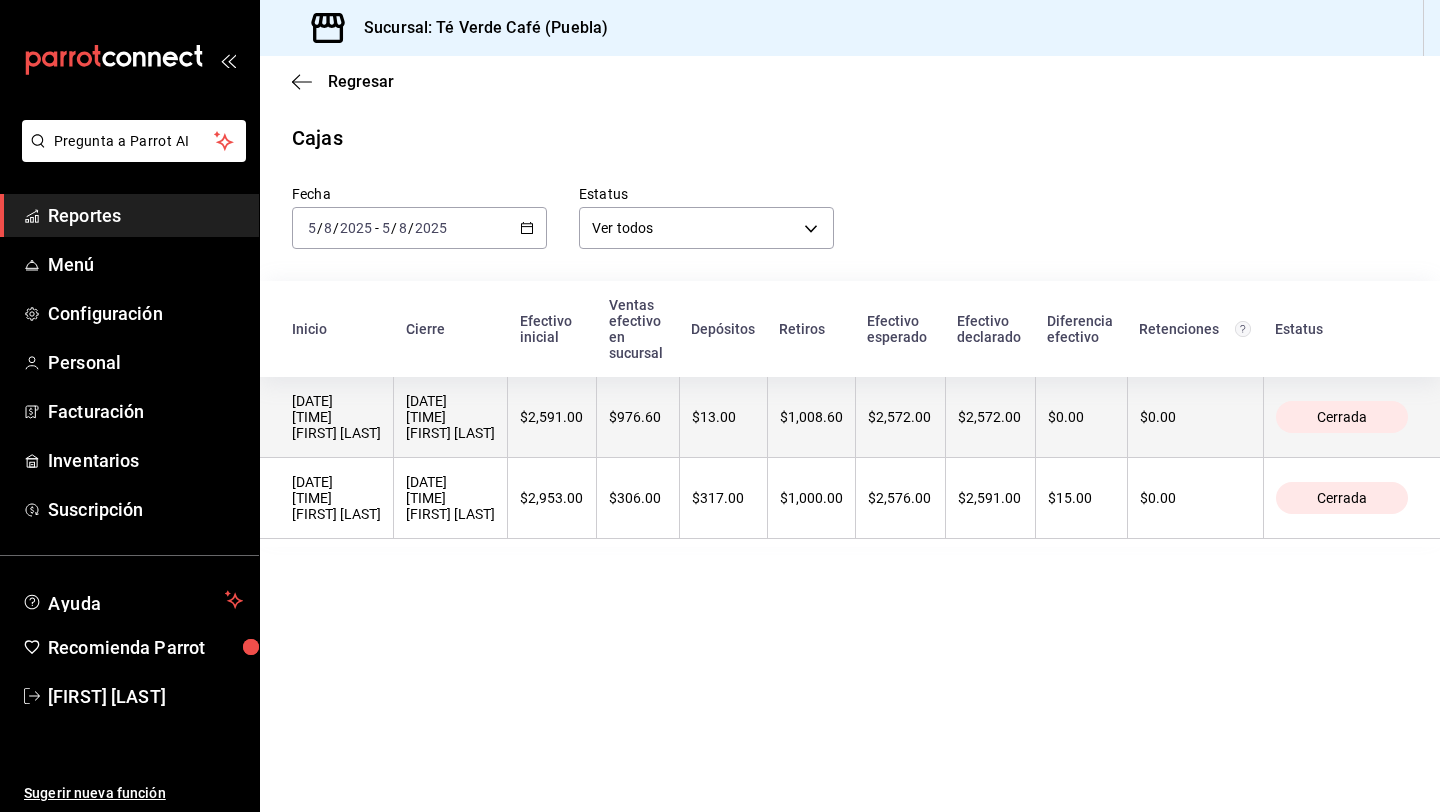 scroll, scrollTop: 0, scrollLeft: 0, axis: both 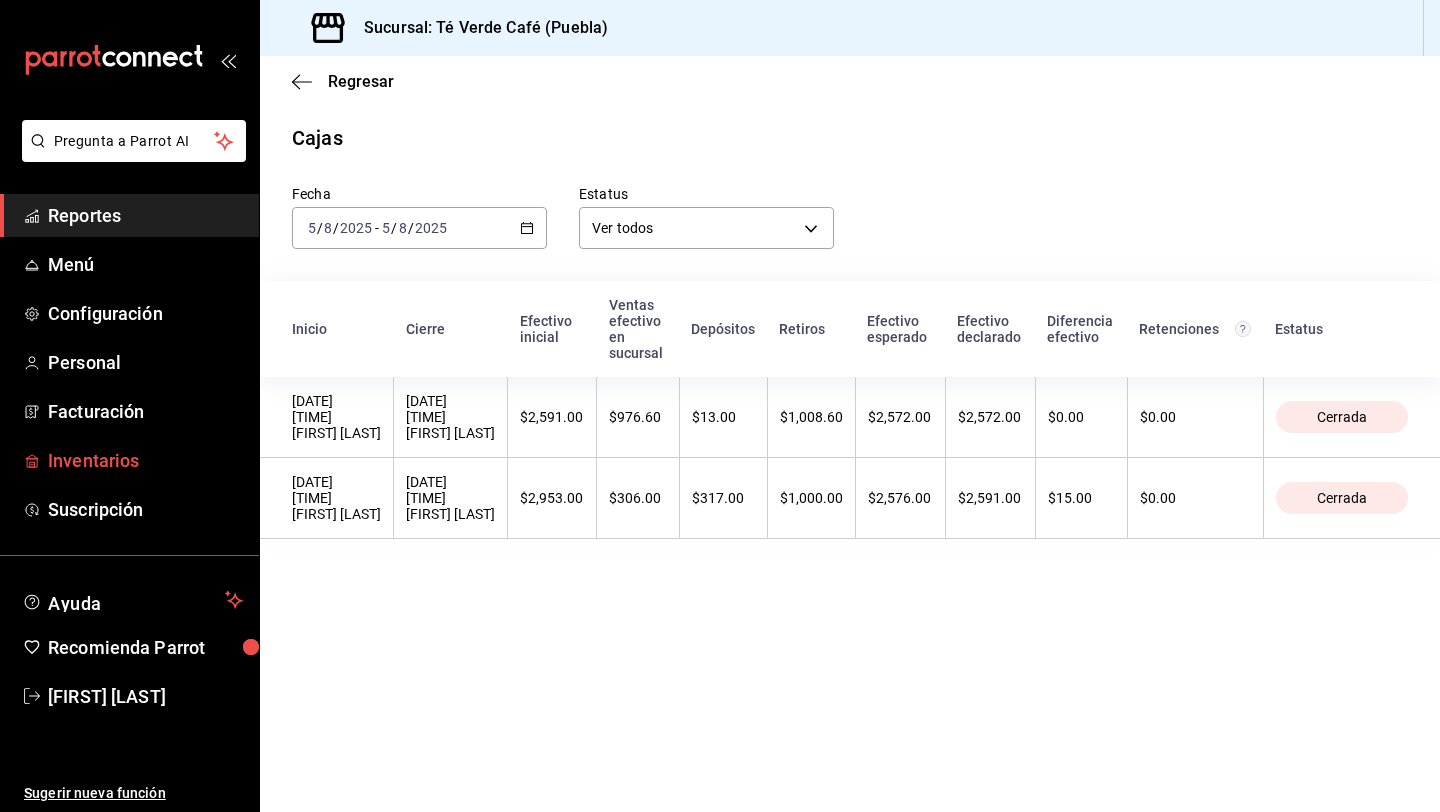 click on "Inventarios" at bounding box center [145, 460] 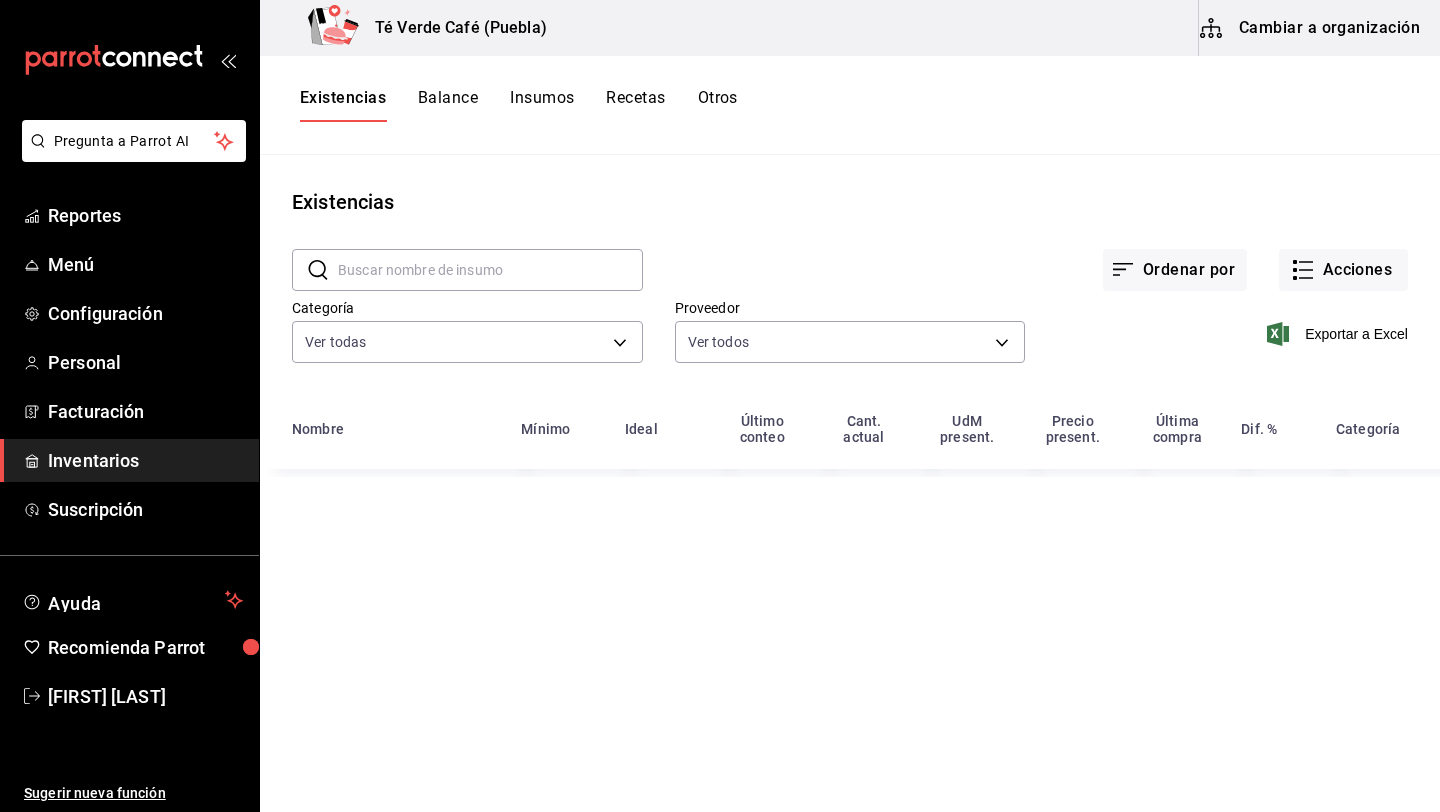 click at bounding box center [490, 270] 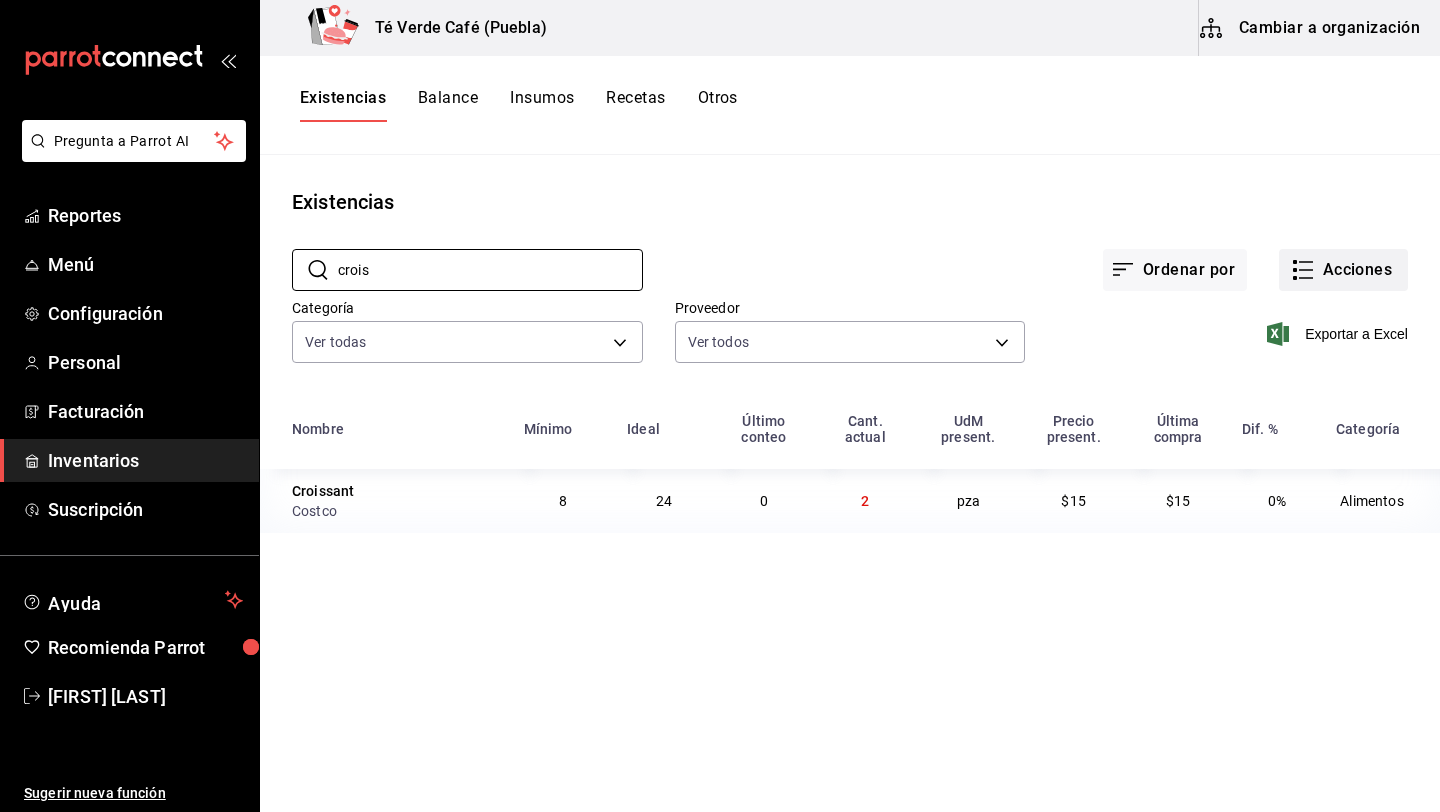 type on "crois" 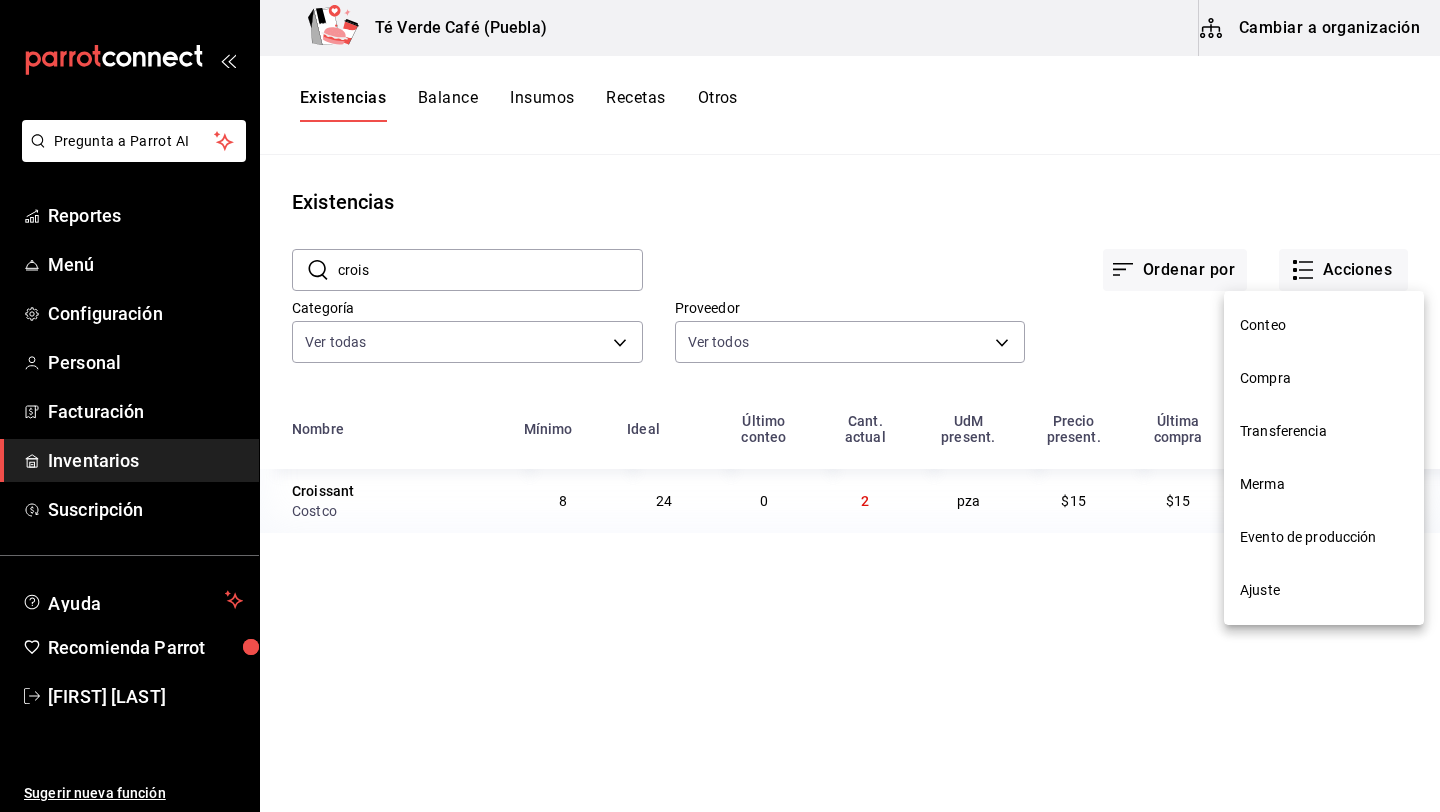 click on "Compra" at bounding box center [1324, 378] 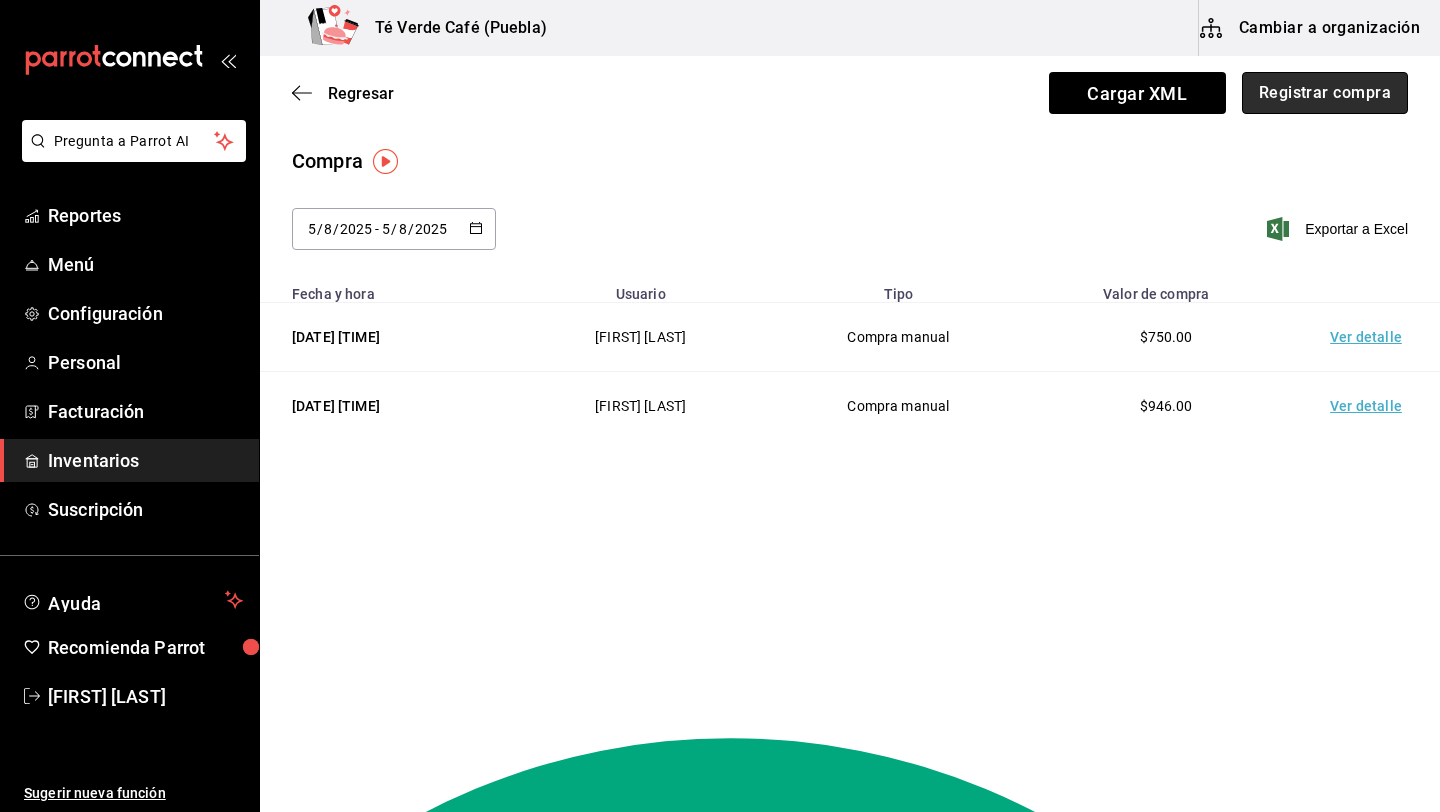 click on "Registrar compra" at bounding box center [1325, 93] 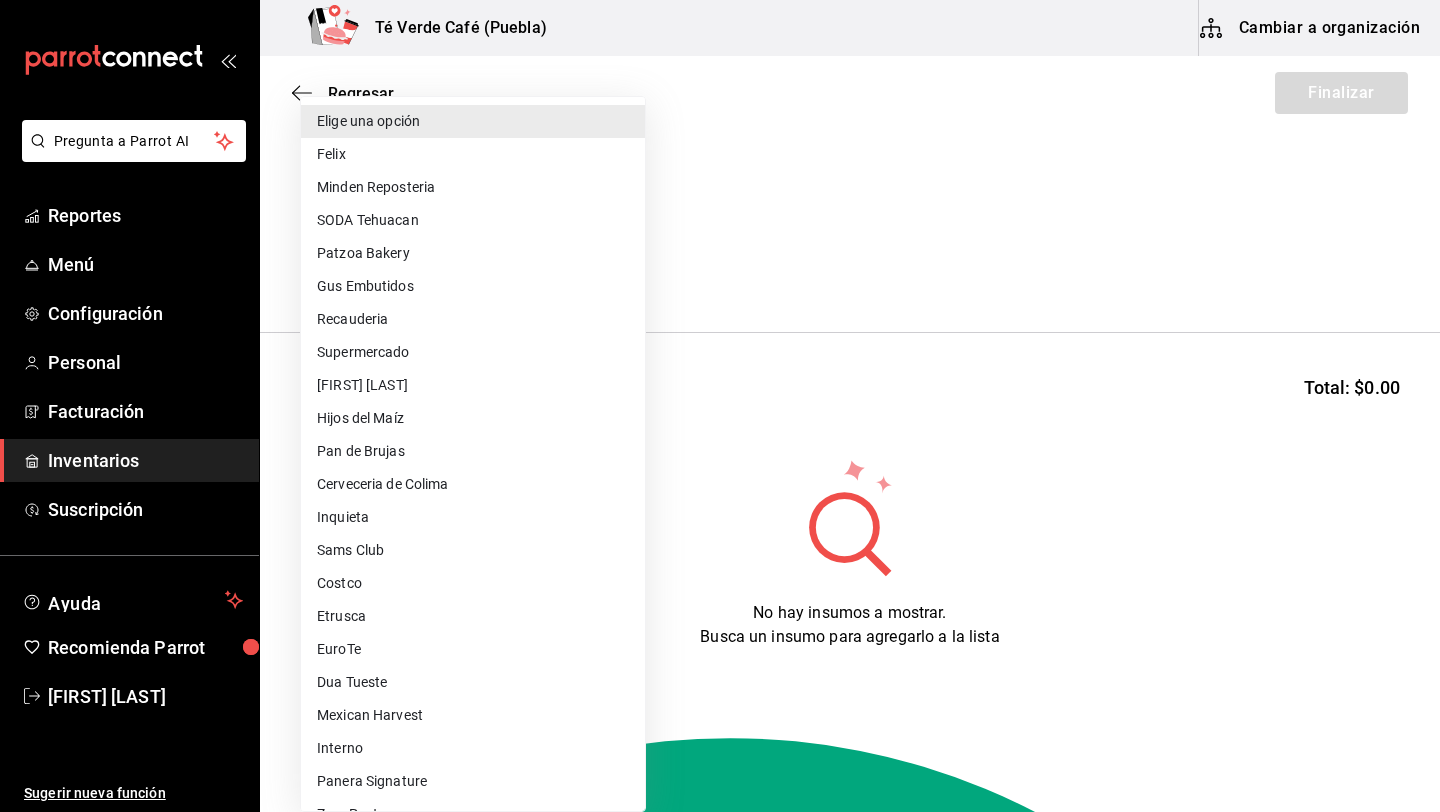 click on "Pregunta a Parrot AI Reportes   Menú   Configuración   Personal   Facturación   Inventarios   Suscripción   Ayuda Recomienda Parrot   [FIRST] [LAST]   Sugerir nueva función   Té Verde Café (Puebla) Cambiar a organización Regresar Finalizar Compra Proveedor Elige una opción default Buscar Total: $0.00 No hay insumos a mostrar. Busca un insumo para agregarlo a la lista GANA 1 MES GRATIS EN TU SUSCRIPCIÓN AQUÍ ¿Recuerdas cómo empezó tu restaurante?
Hoy puedes ayudar a un colega a tener el mismo cambio que tú viviste.
Recomienda Parrot directamente desde tu Portal Administrador.
Es fácil y rápido.
🎁 Por cada restaurante que se una, ganas 1 mes gratis. Ver video tutorial Ir a video Pregunta a Parrot AI Reportes   Menú   Configuración   Personal   Facturación   Inventarios   Suscripción   Ayuda Recomienda Parrot   [FIRST] [LAST]   Sugerir nueva función   Editar Eliminar Visitar centro de ayuda ([PHONE]) [EMAIL] Visitar centro de ayuda ([PHONE]) [FIRST]" at bounding box center (720, 349) 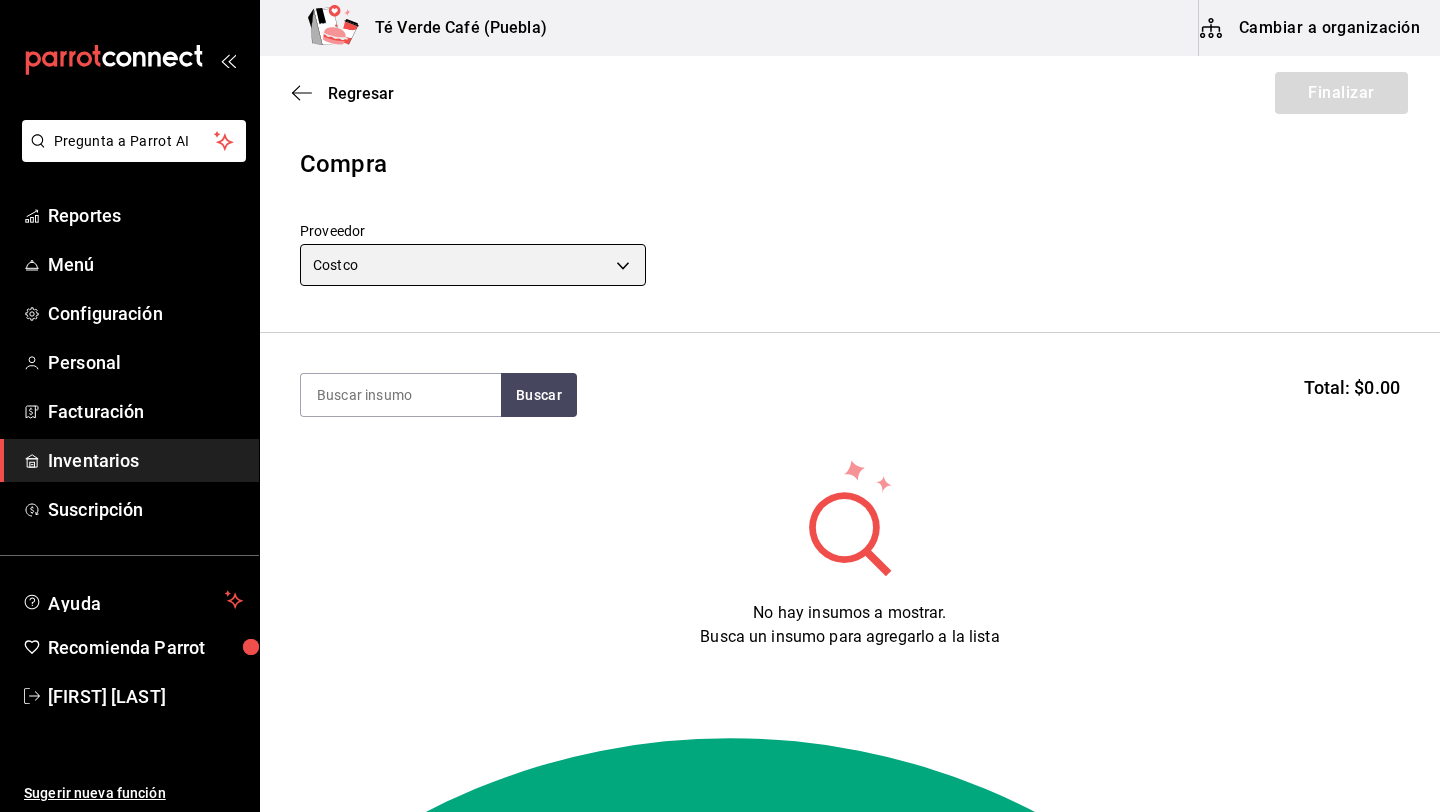 type on "1909c8ac-b539-480b-99f5-d1135949b090" 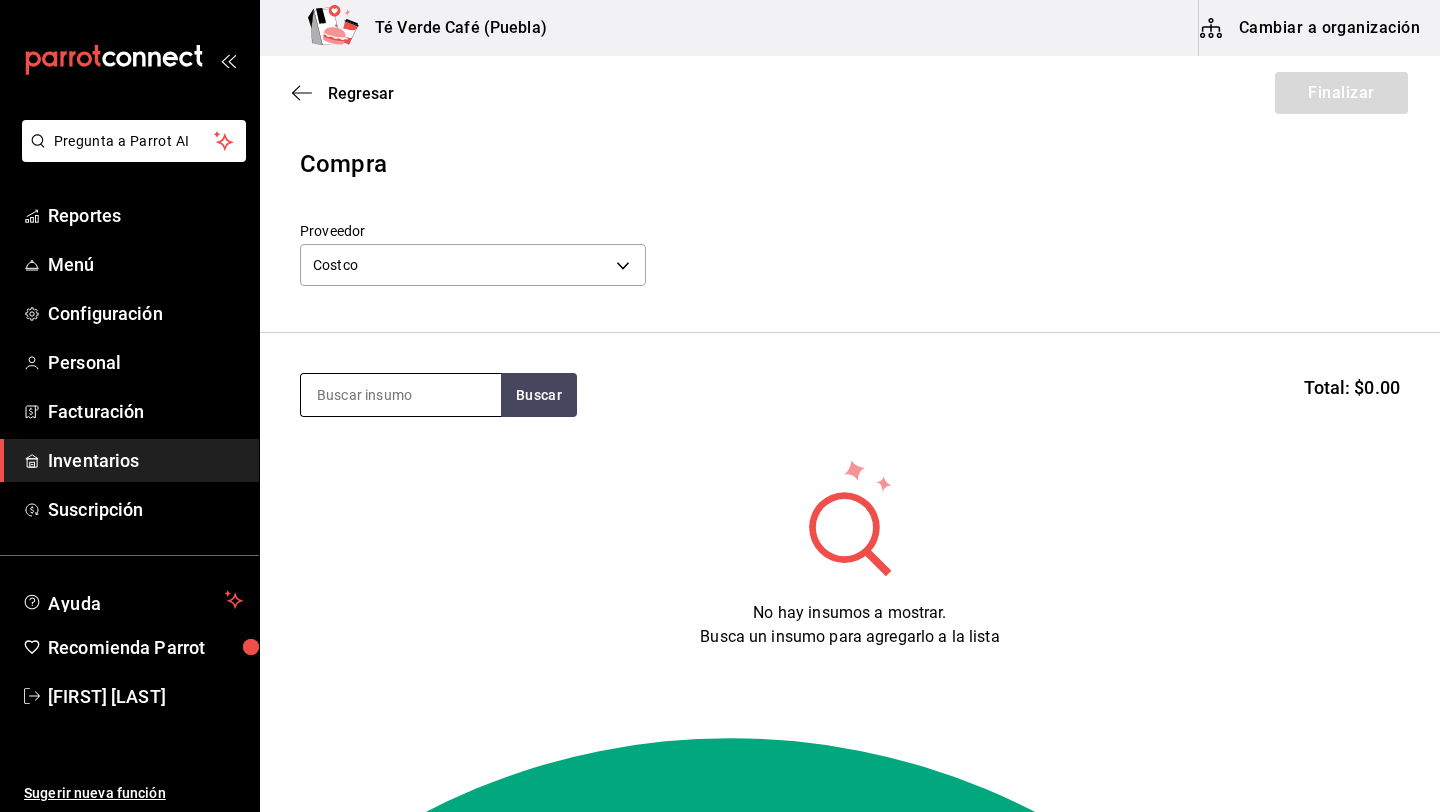 click at bounding box center [401, 395] 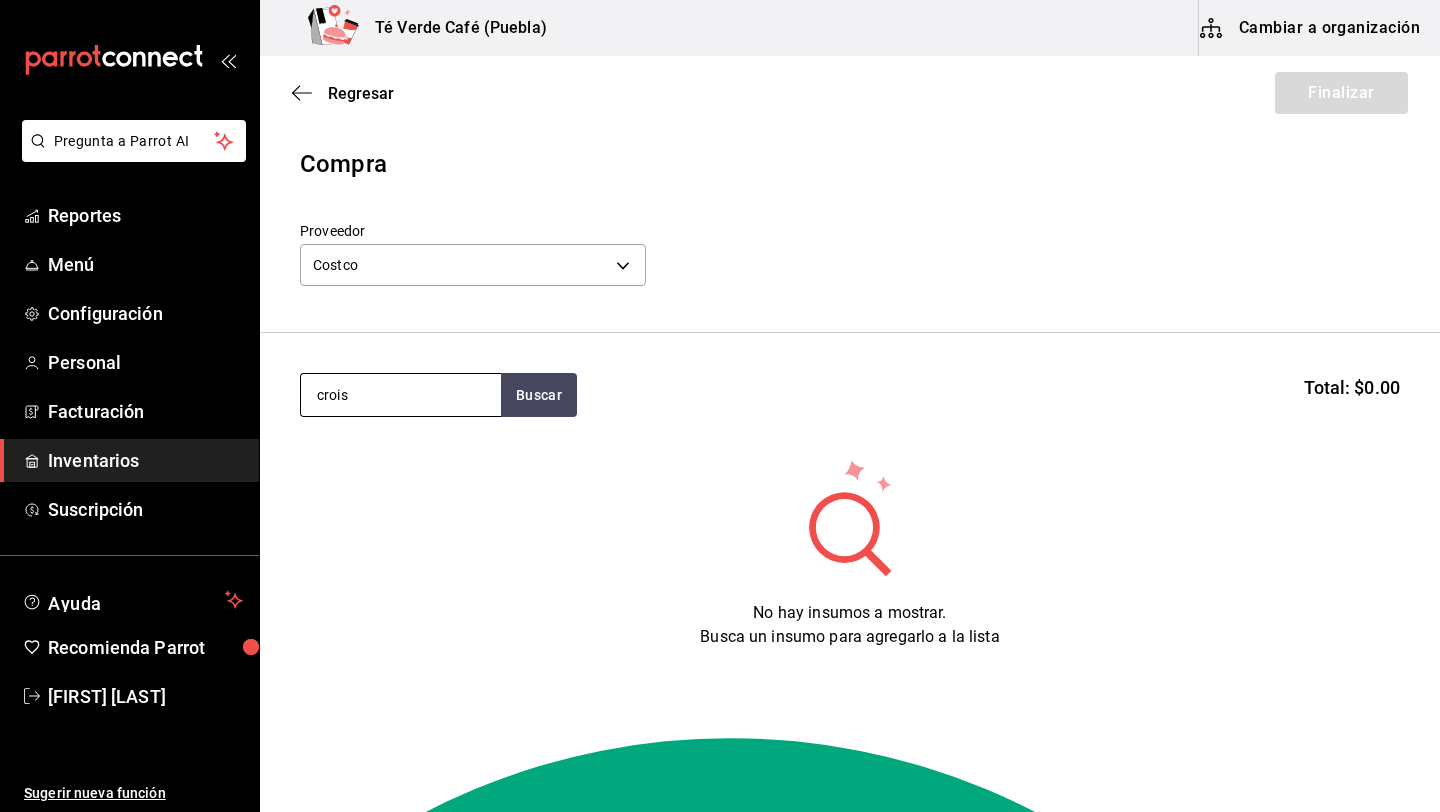 type on "crois" 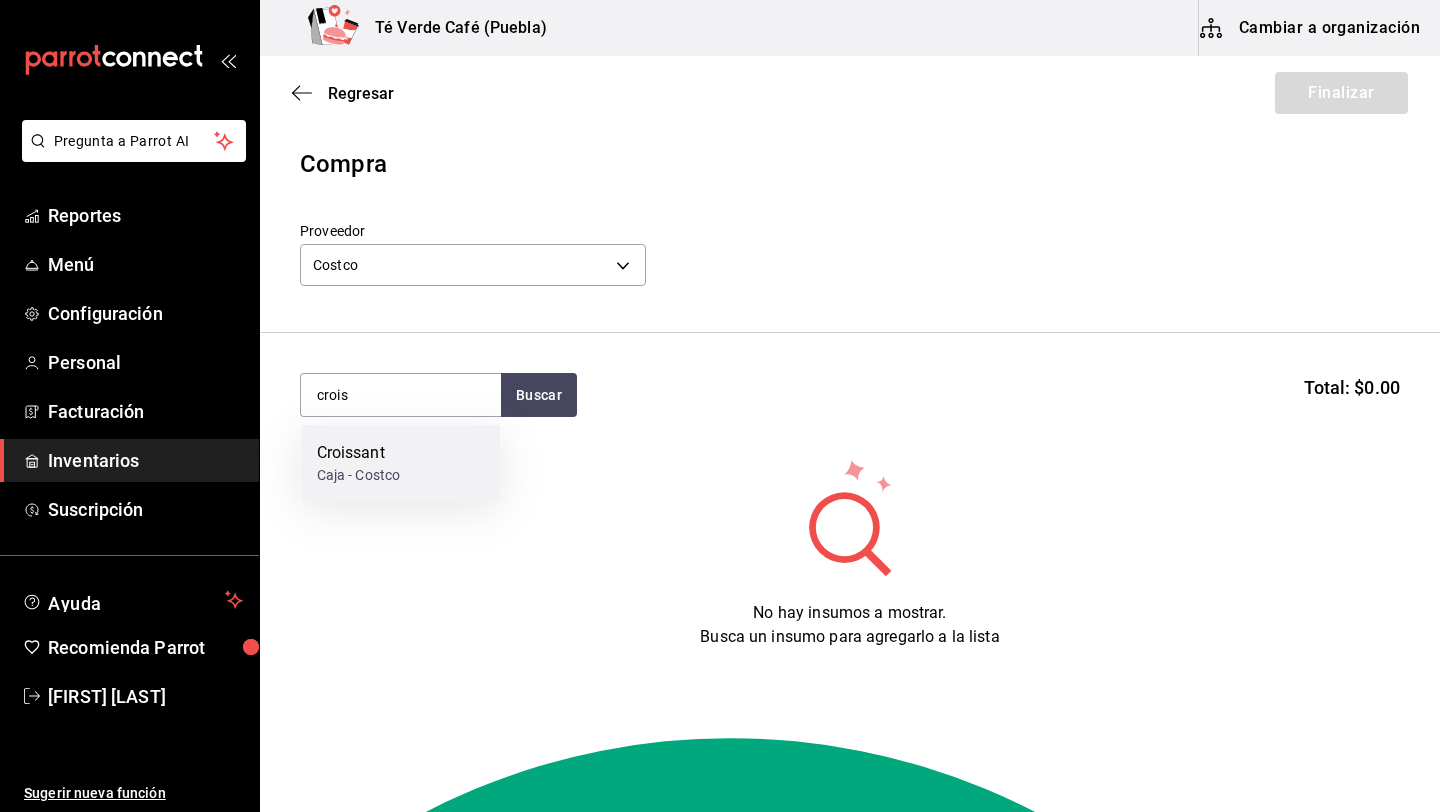 click on "Caja - Costco" at bounding box center (359, 475) 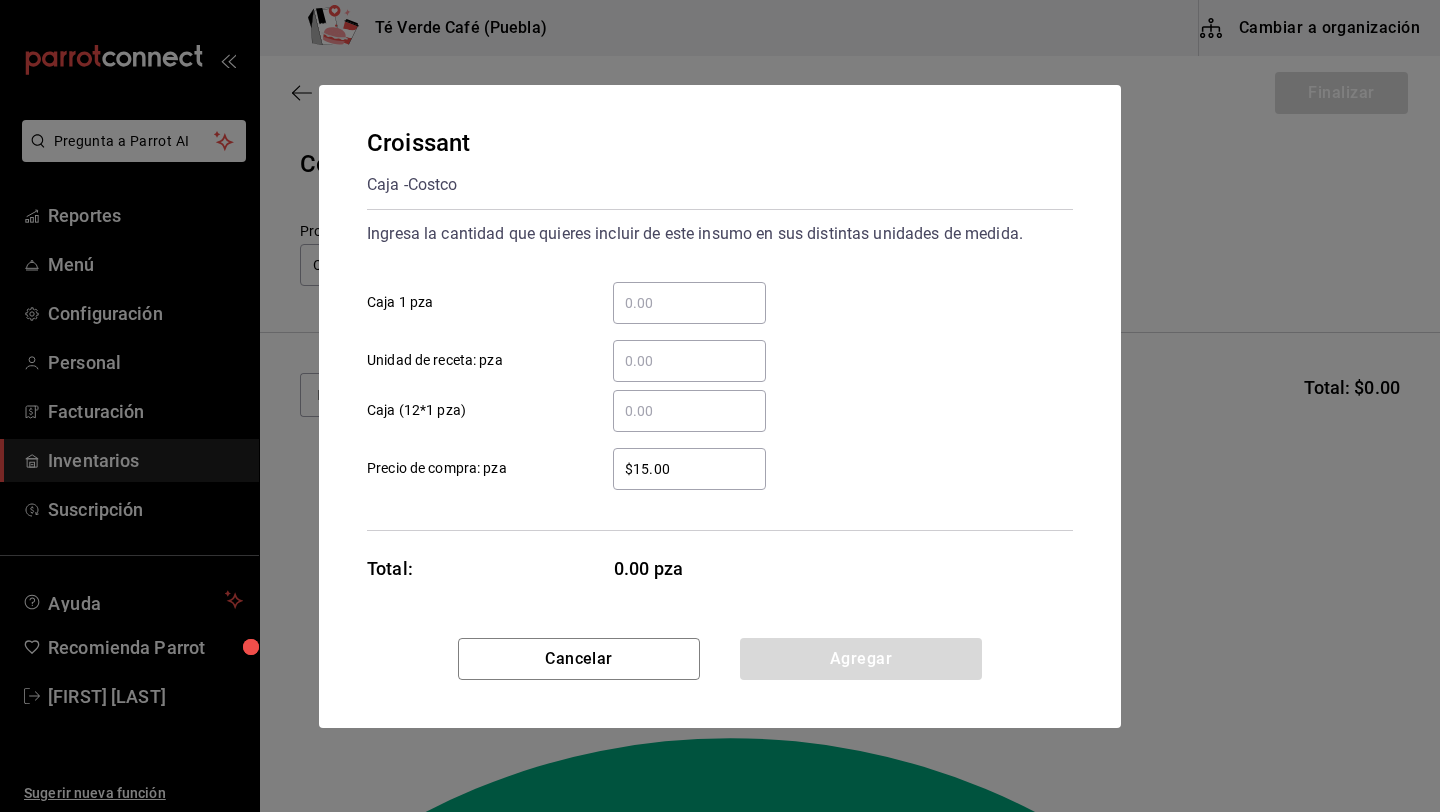 click on "​ Caja 1 pza" at bounding box center (689, 303) 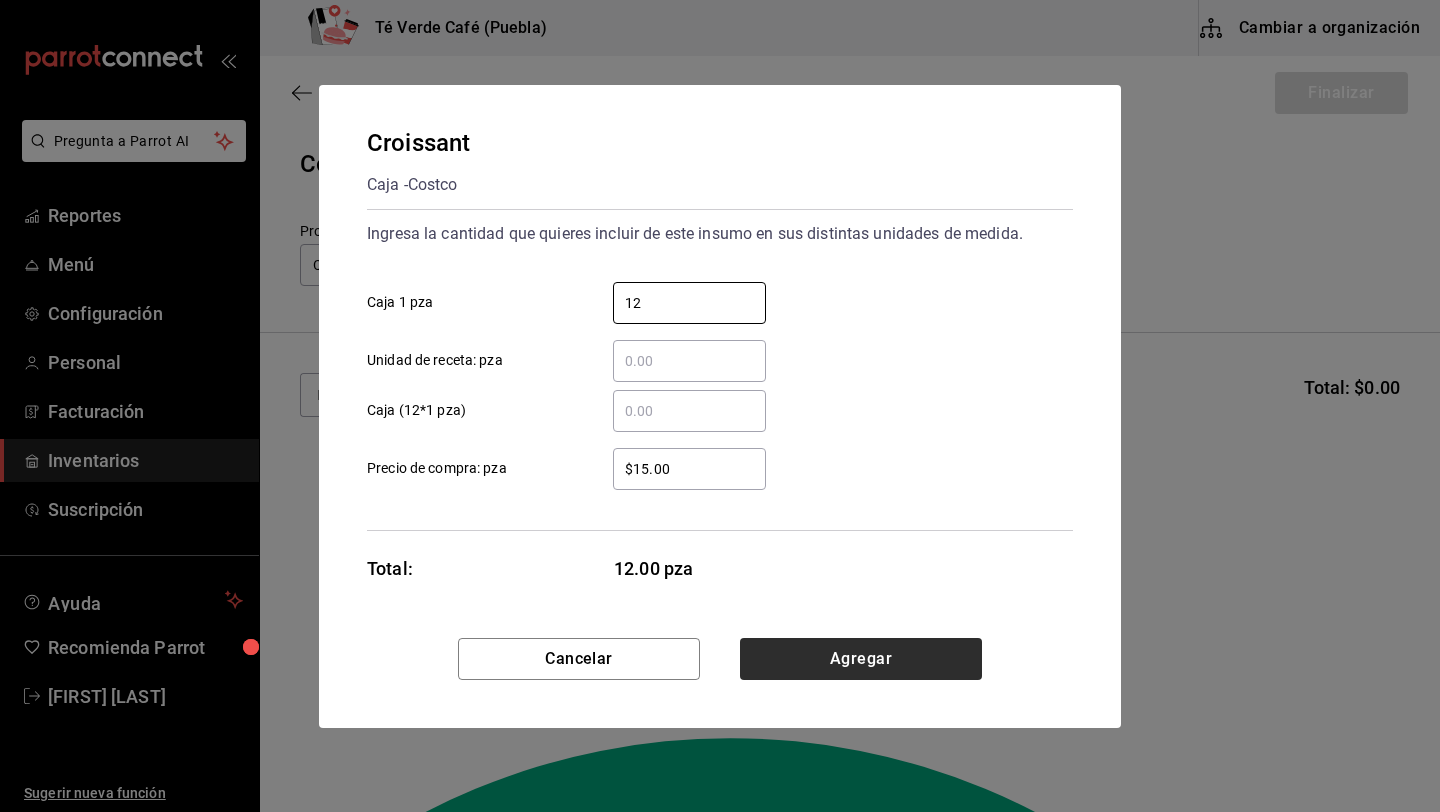 type on "12" 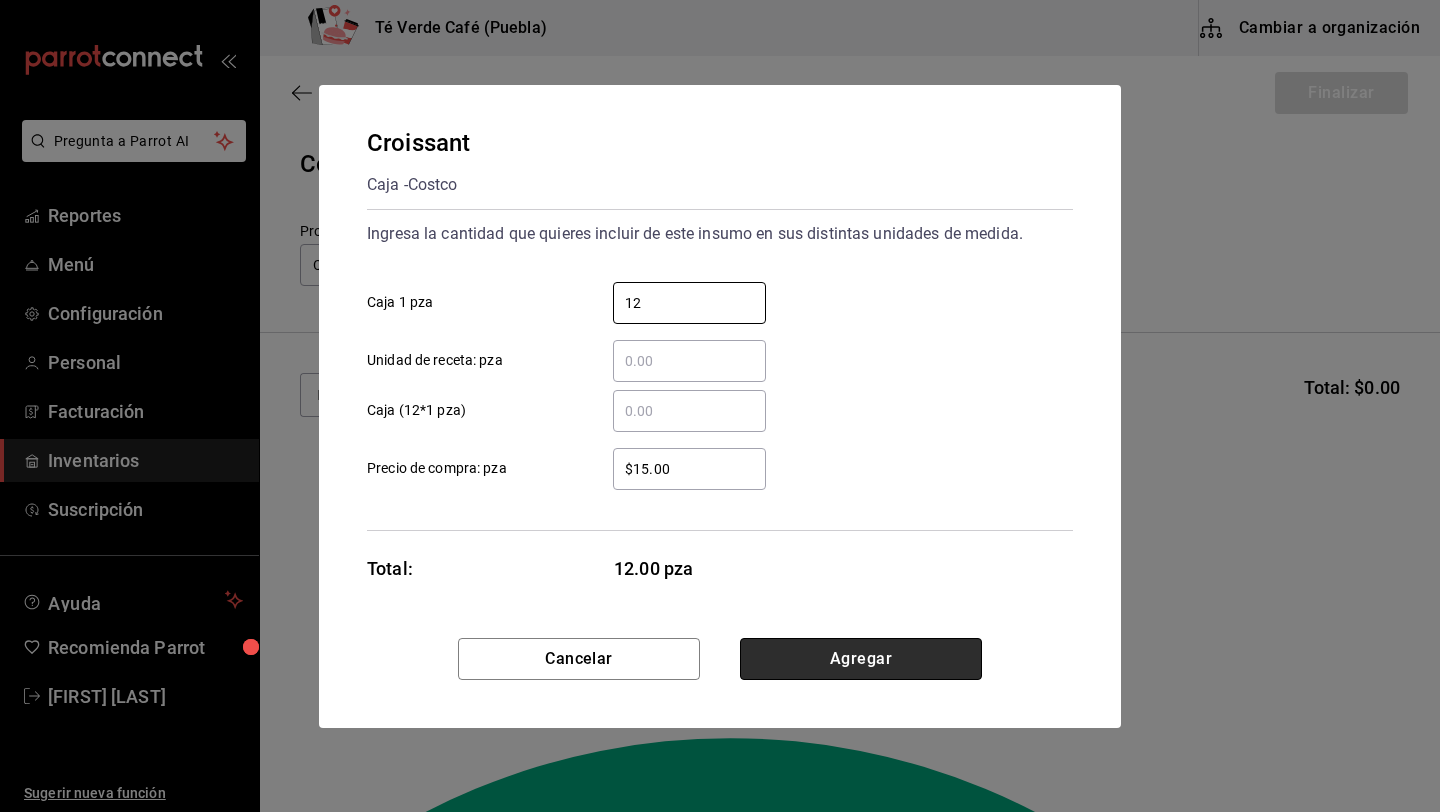 click on "Agregar" at bounding box center [861, 659] 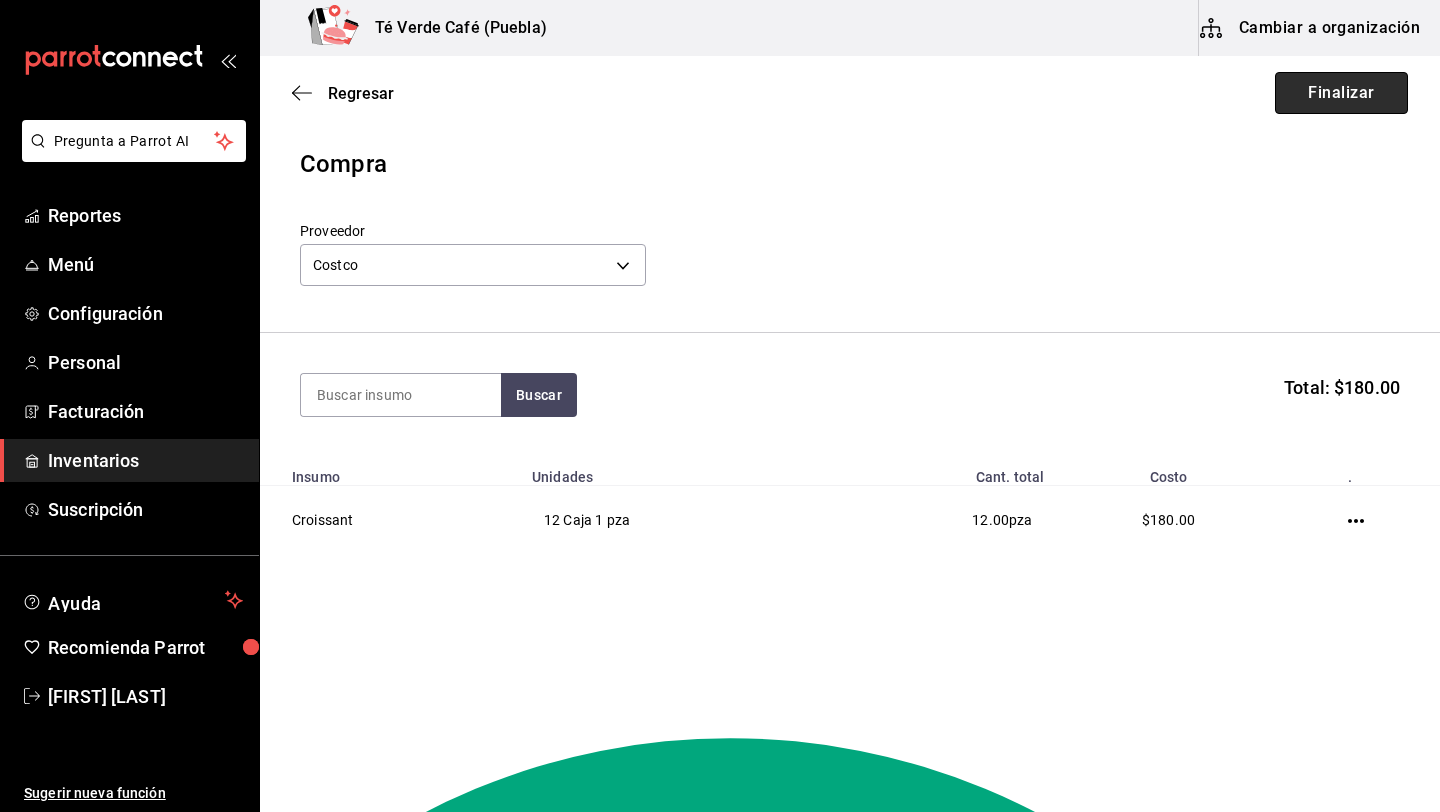 click on "Finalizar" at bounding box center [1341, 93] 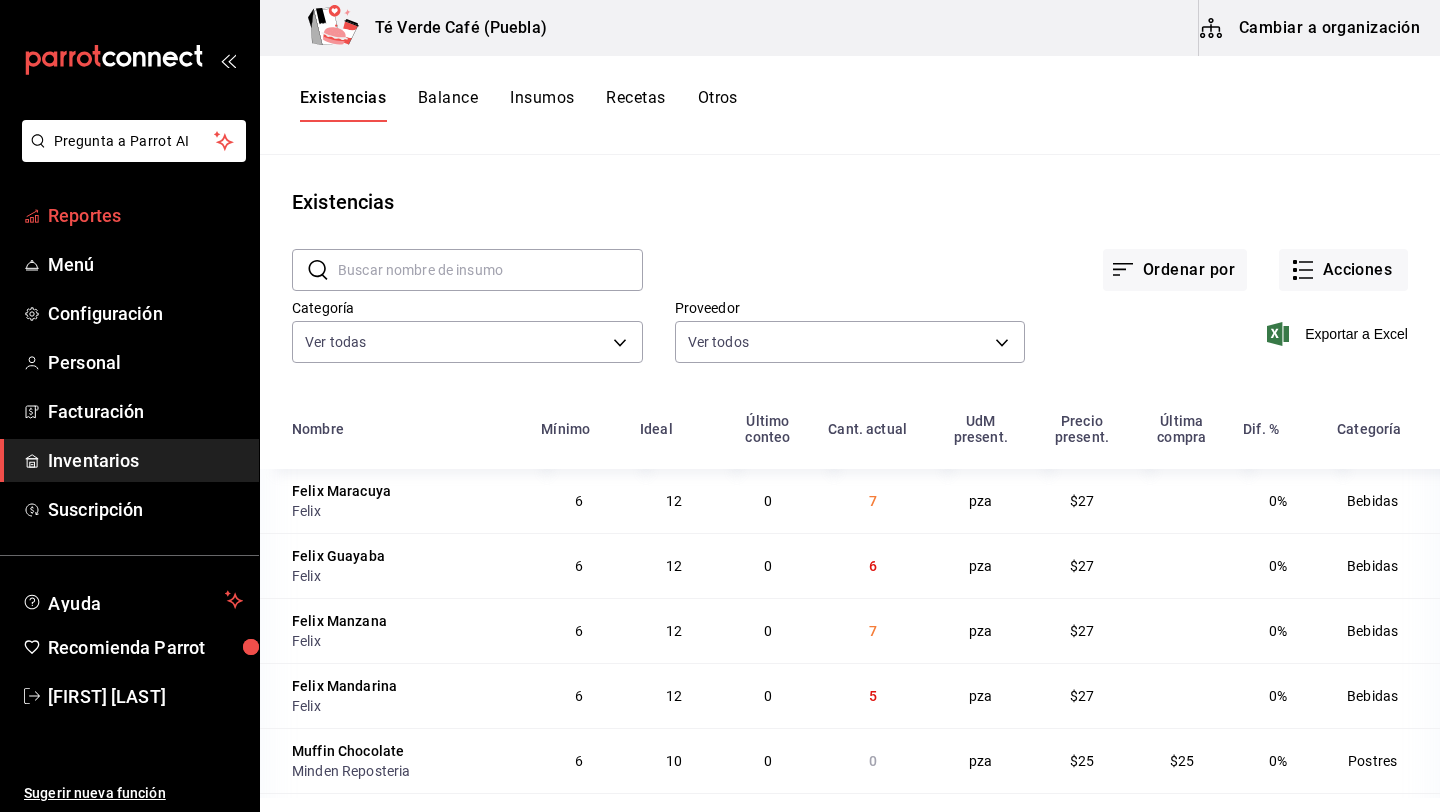 click on "Reportes" at bounding box center (145, 215) 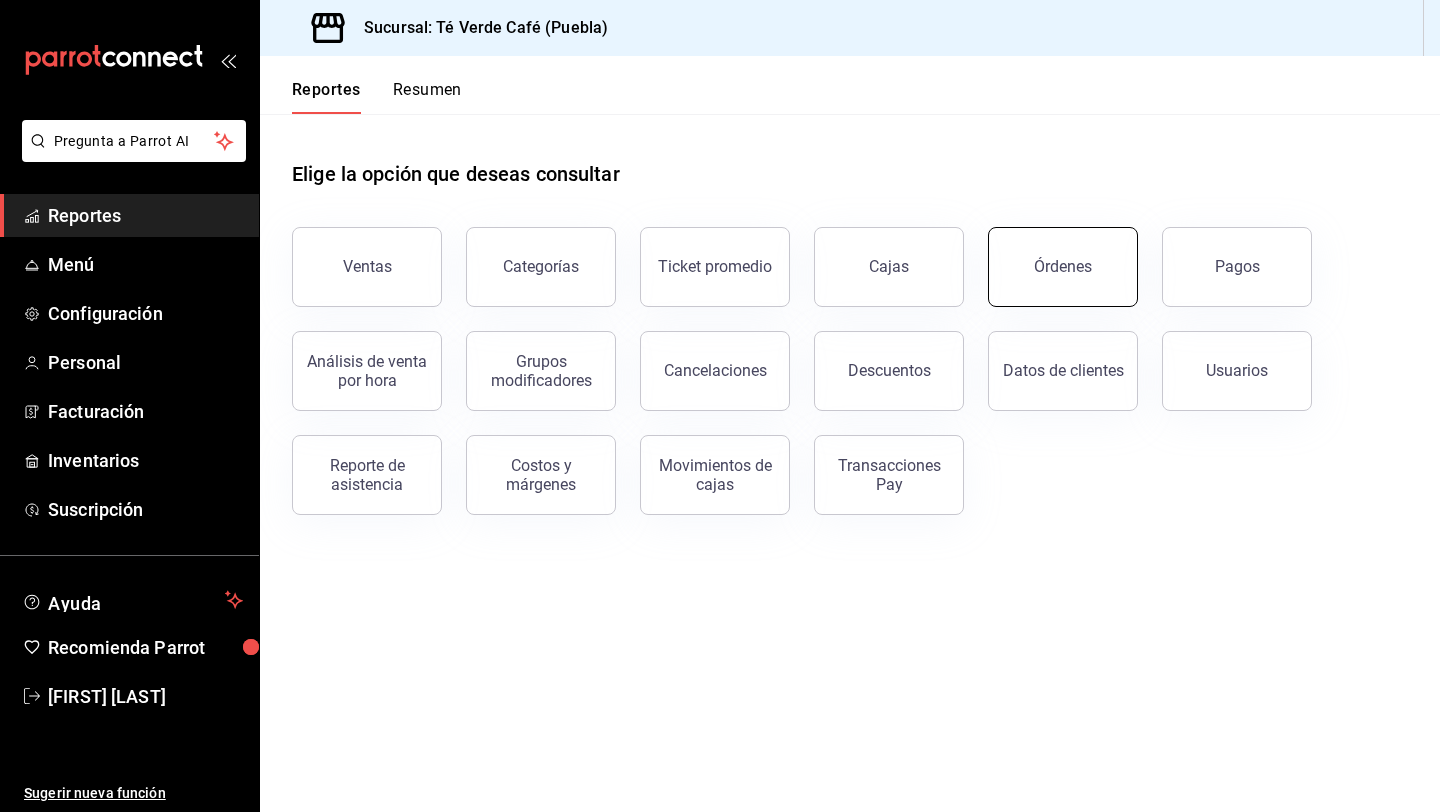 click on "Órdenes" at bounding box center (1063, 267) 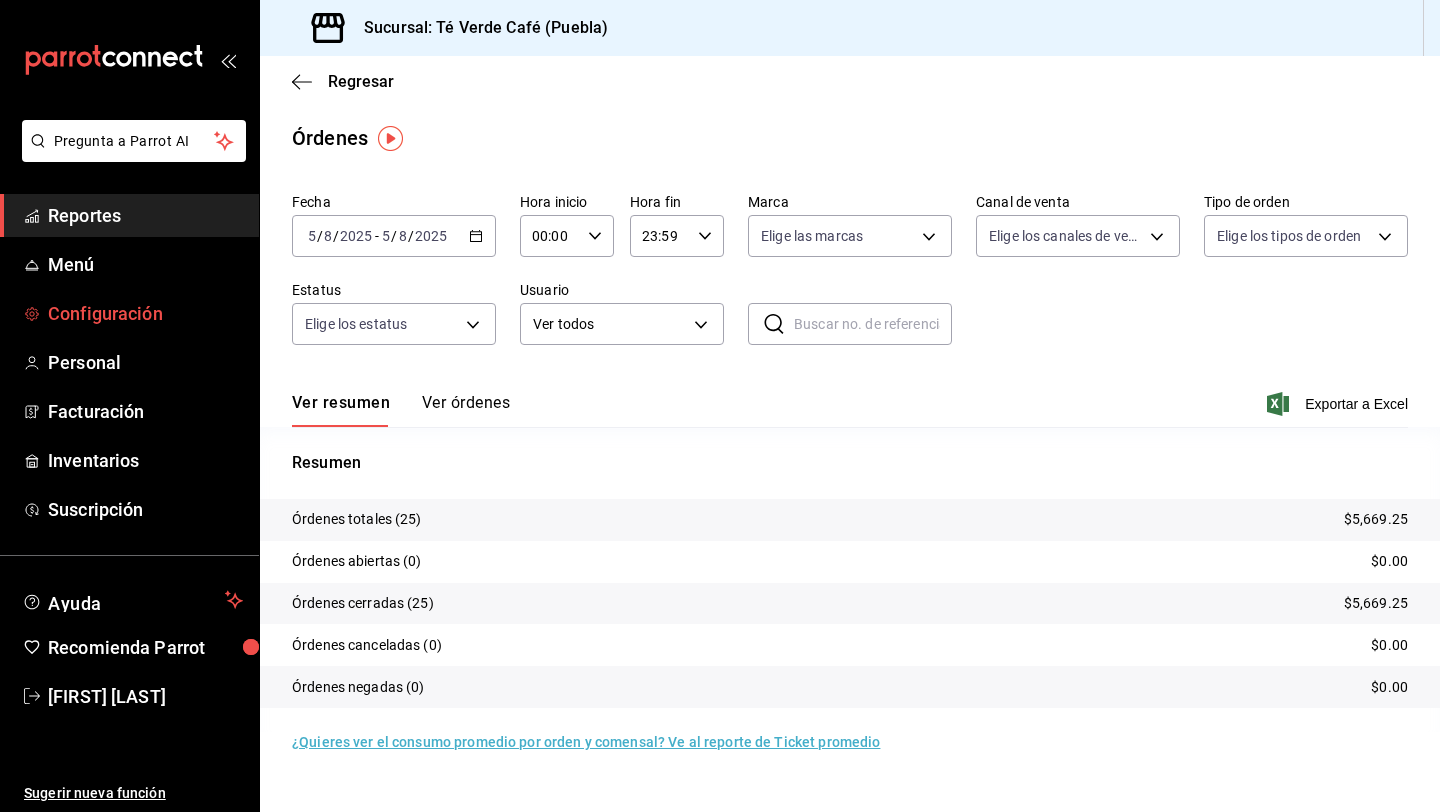 click on "Configuración" at bounding box center (145, 313) 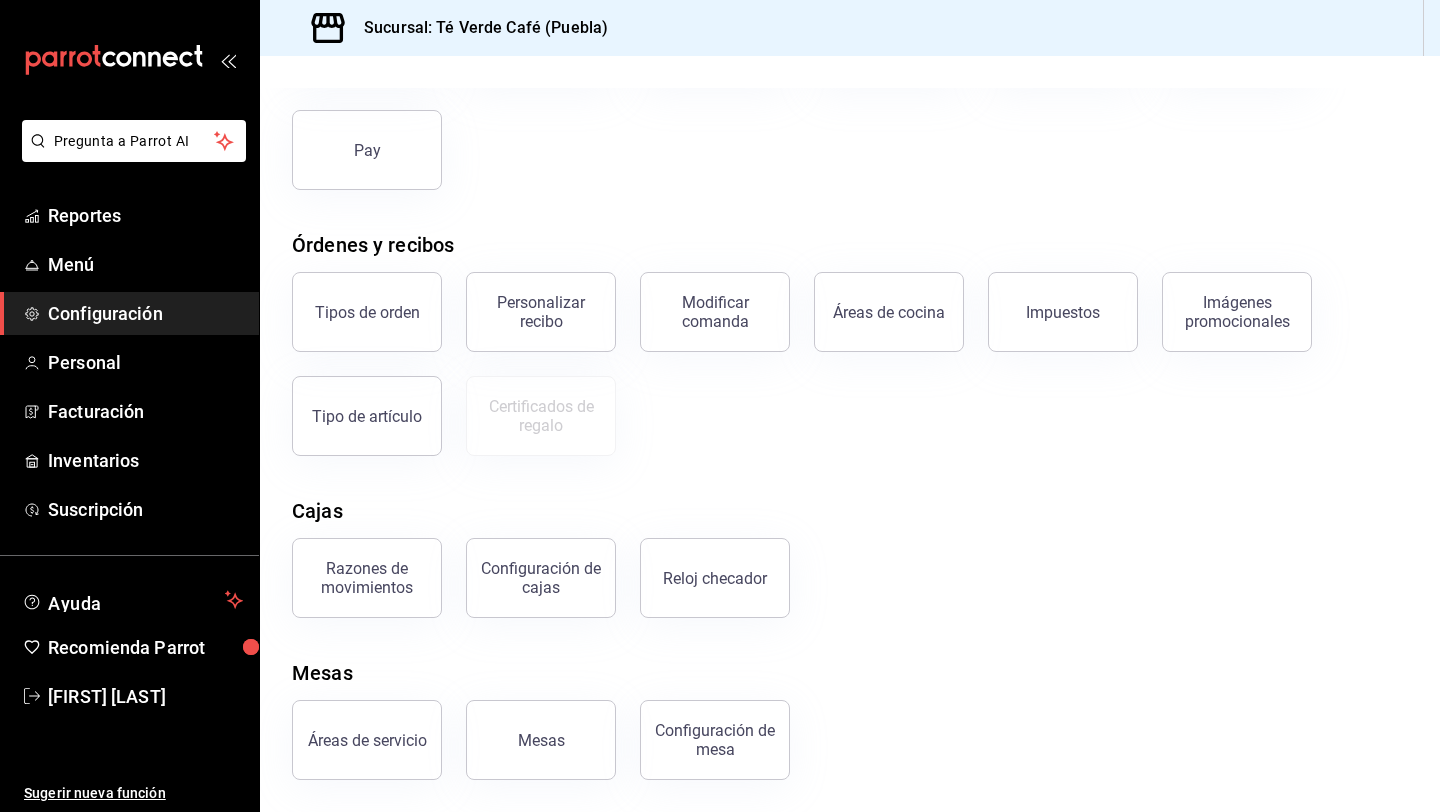 scroll, scrollTop: 55, scrollLeft: 0, axis: vertical 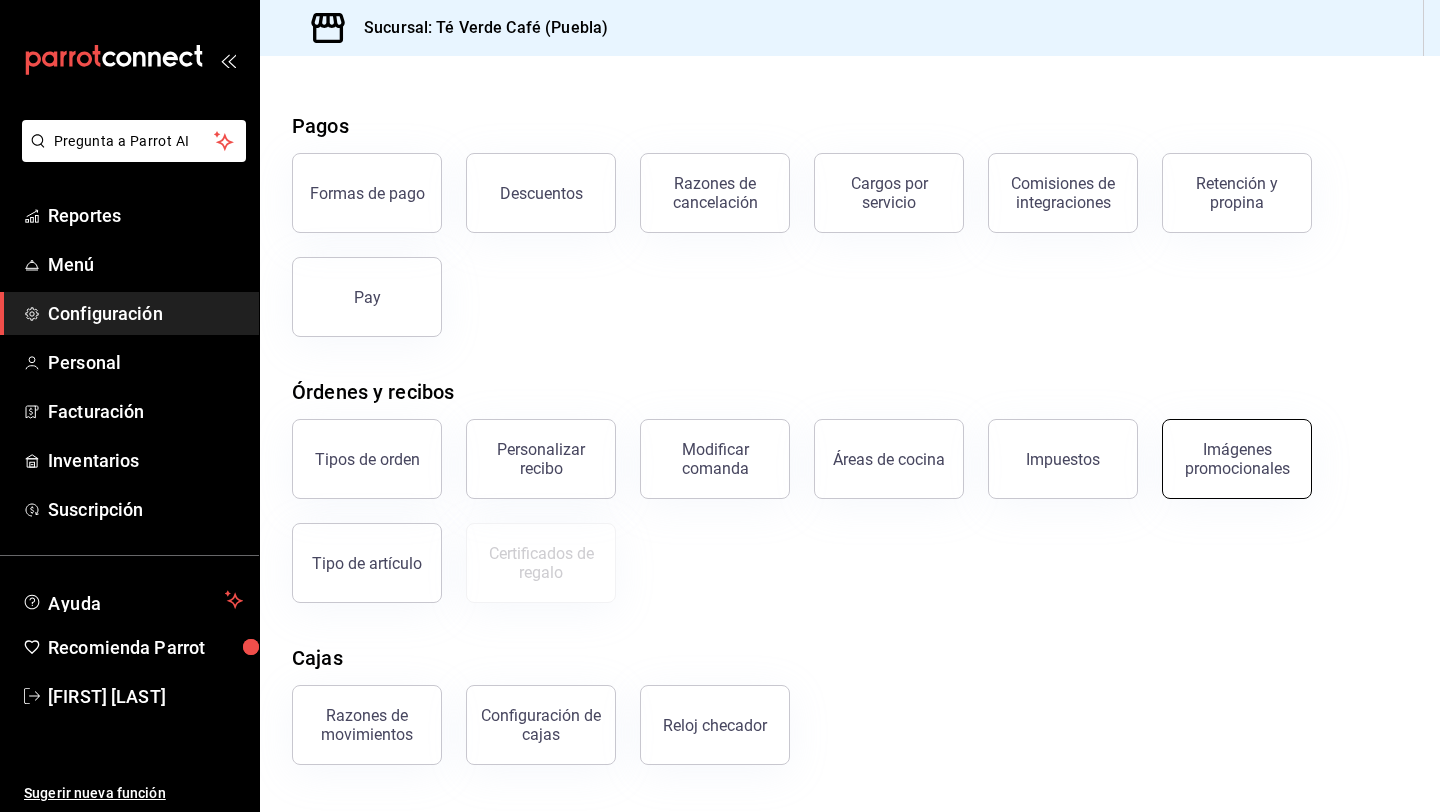 click on "Imágenes promocionales" at bounding box center [1237, 459] 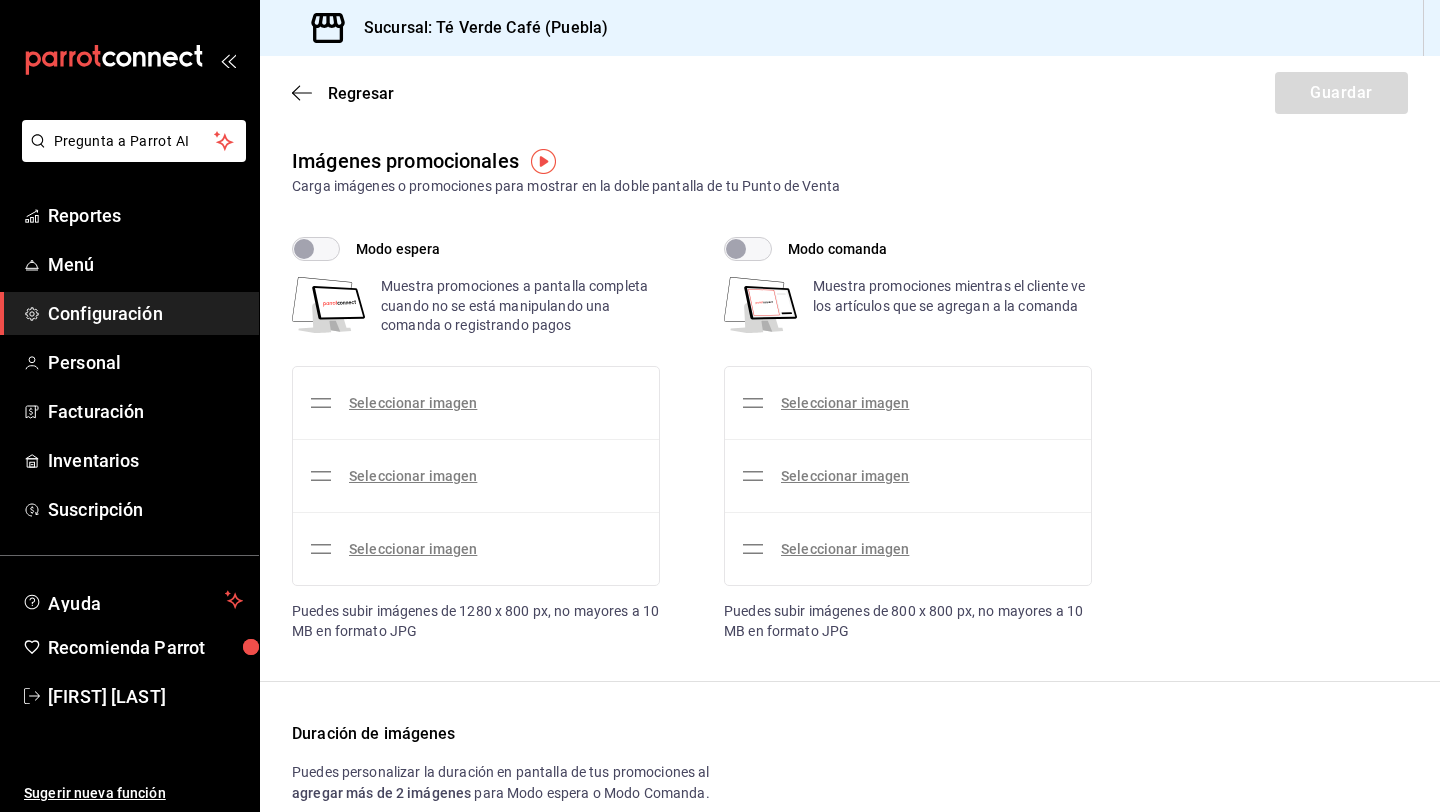 checkbox on "true" 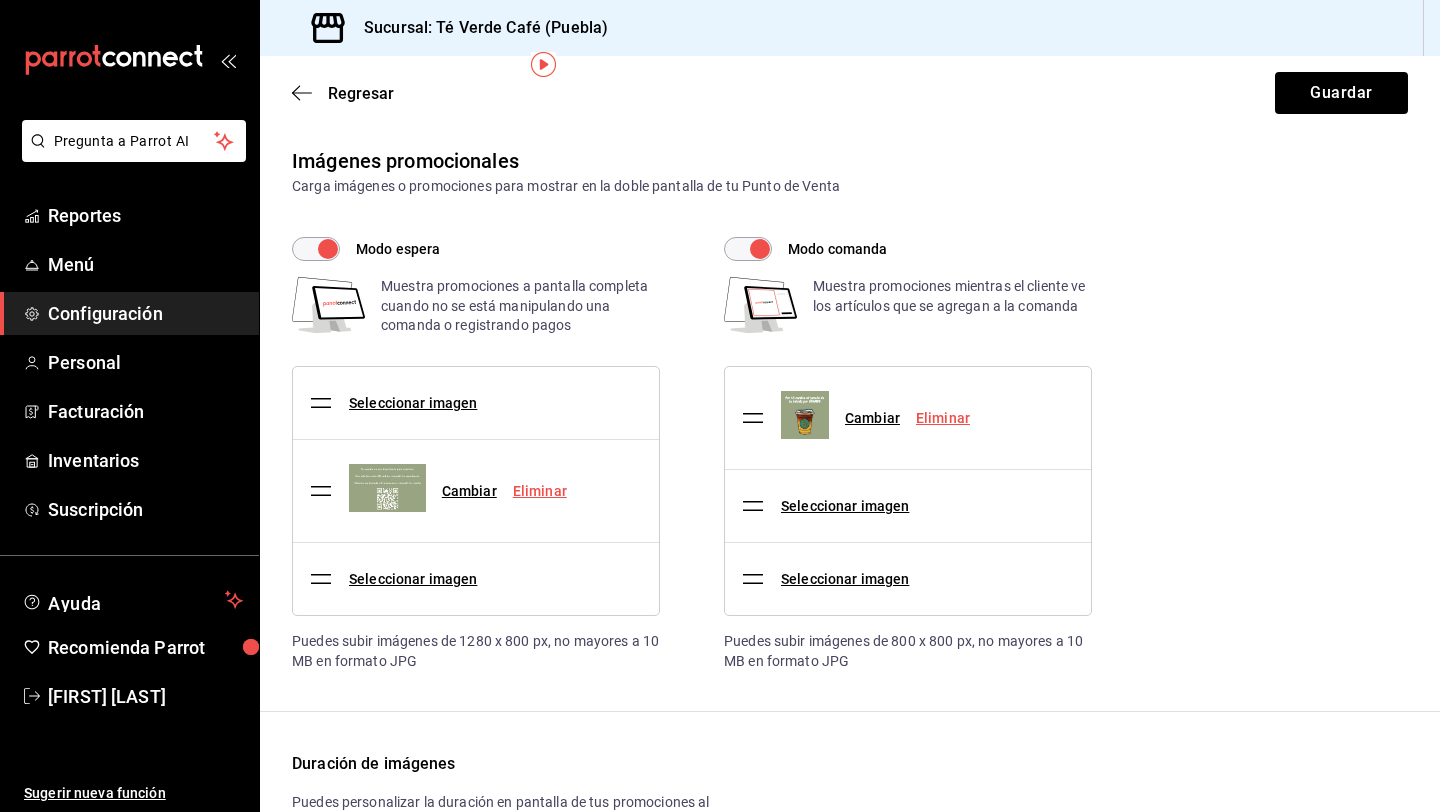 scroll, scrollTop: 130, scrollLeft: 0, axis: vertical 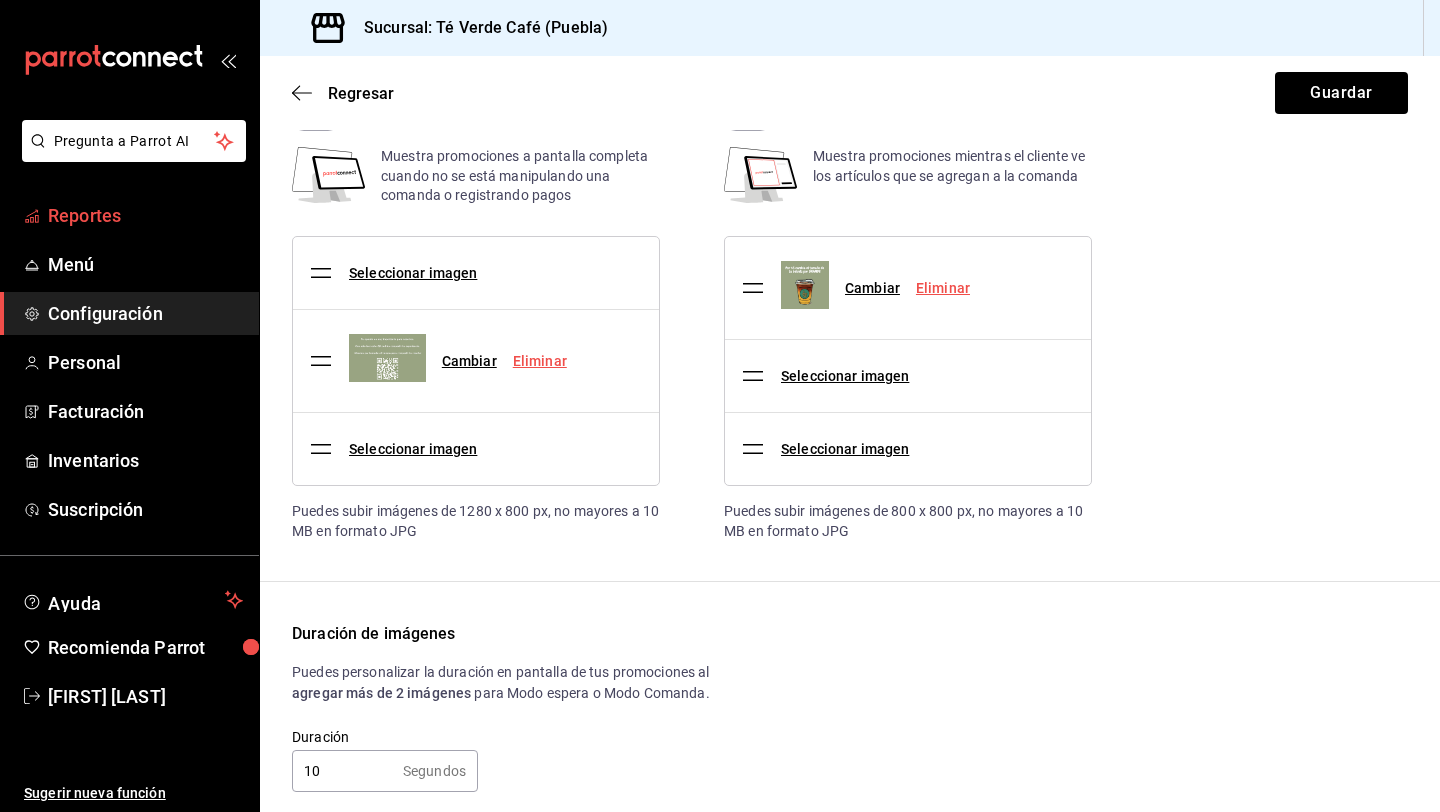 click on "Reportes" at bounding box center (145, 215) 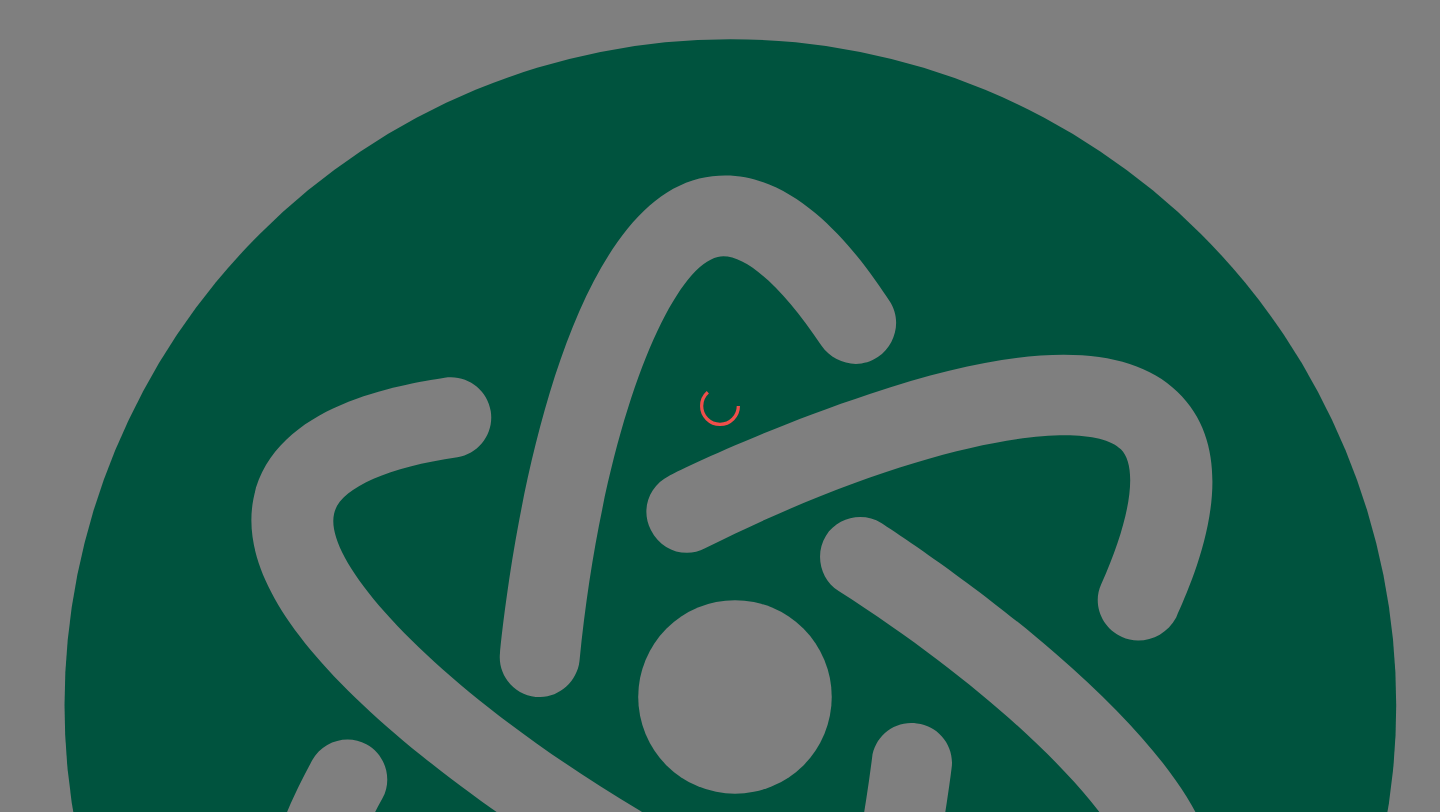 scroll, scrollTop: 0, scrollLeft: 0, axis: both 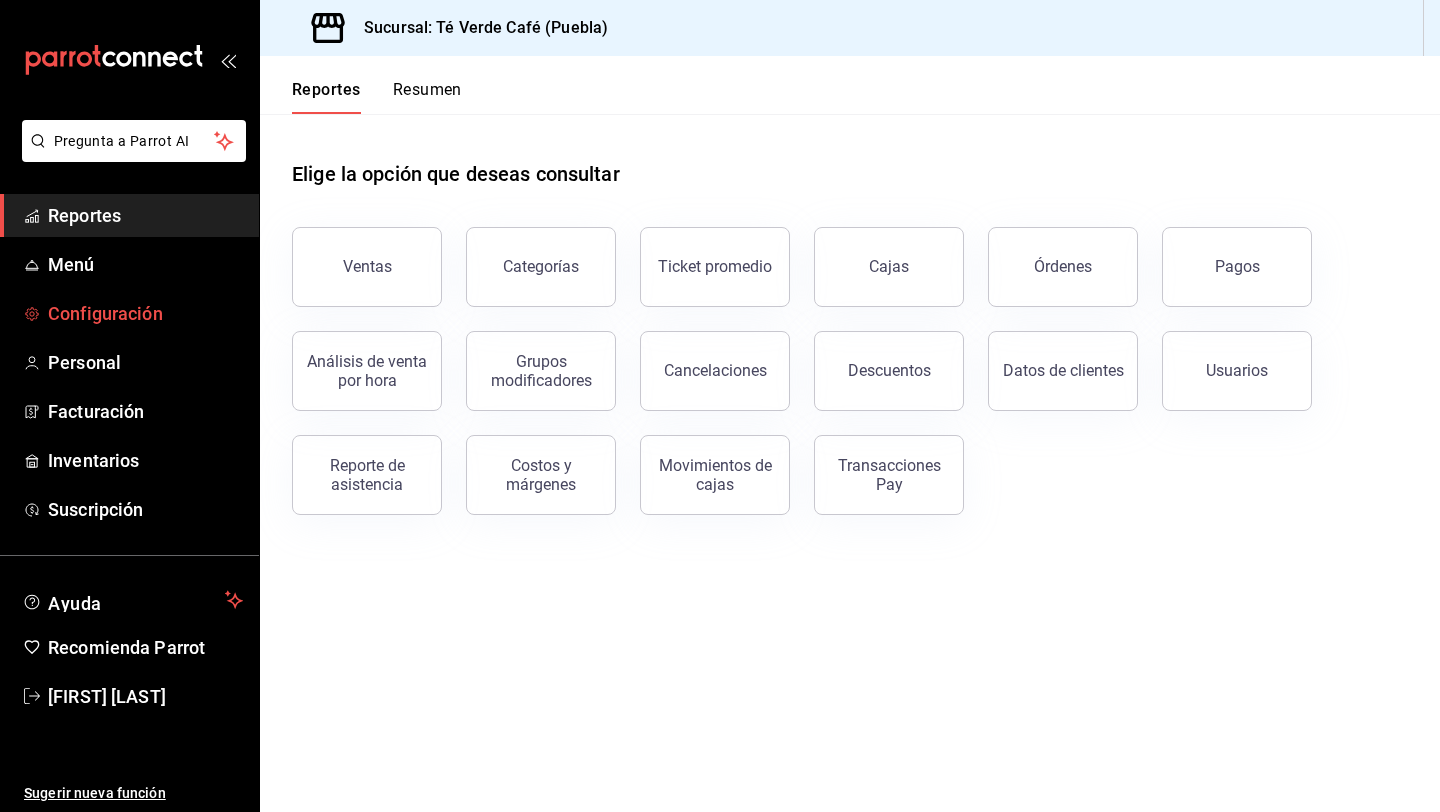 click on "Configuración" at bounding box center (145, 313) 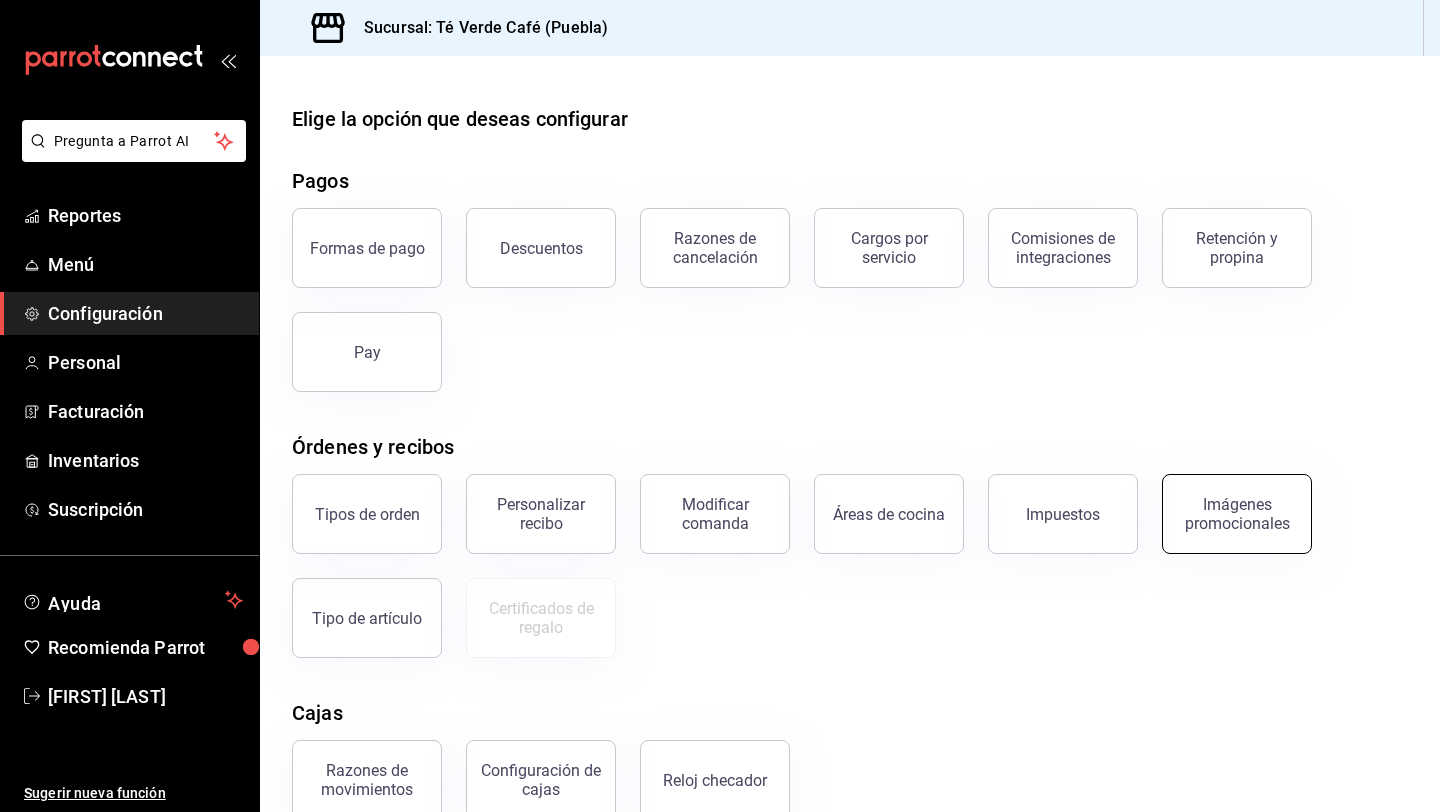 click on "Imágenes promocionales" at bounding box center [1237, 514] 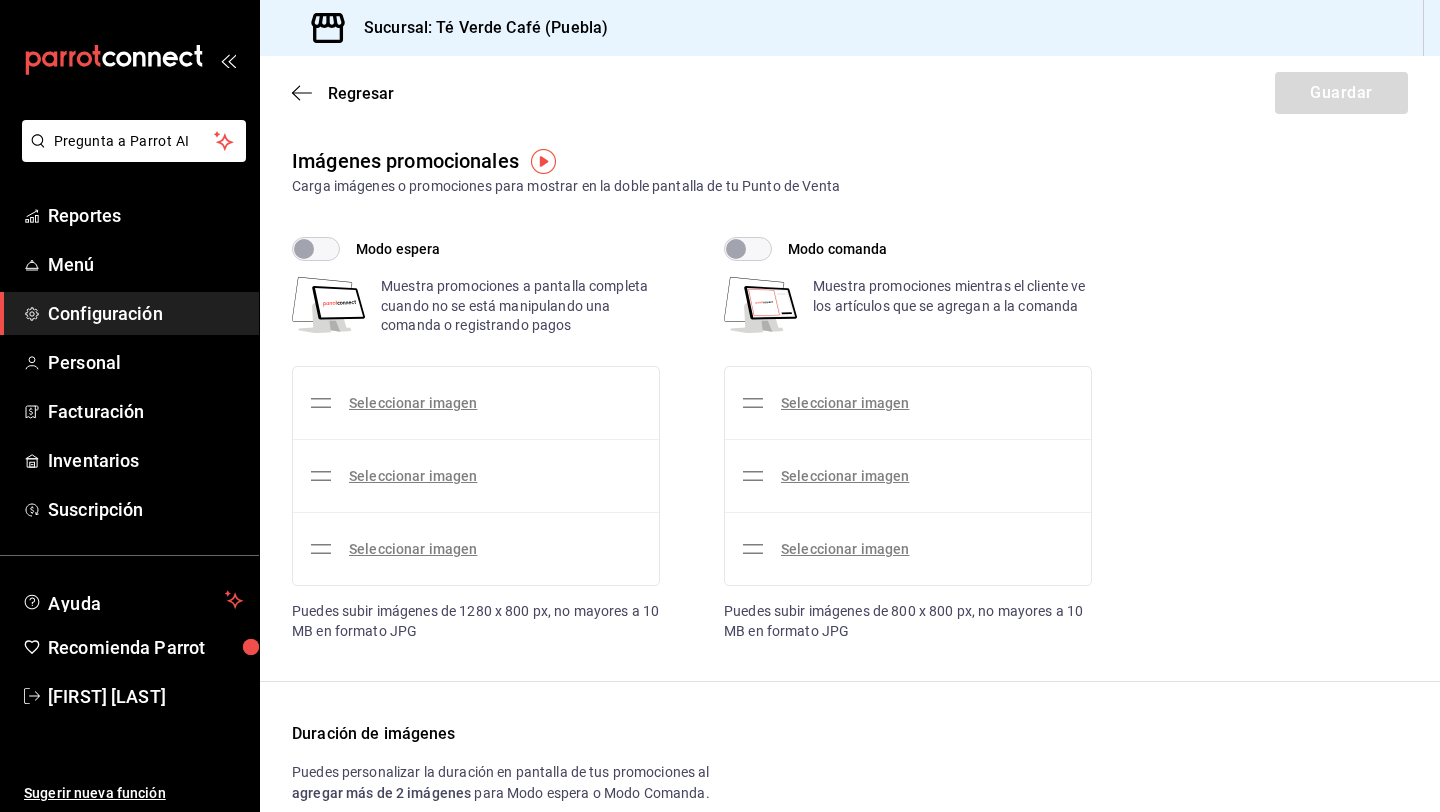 checkbox on "true" 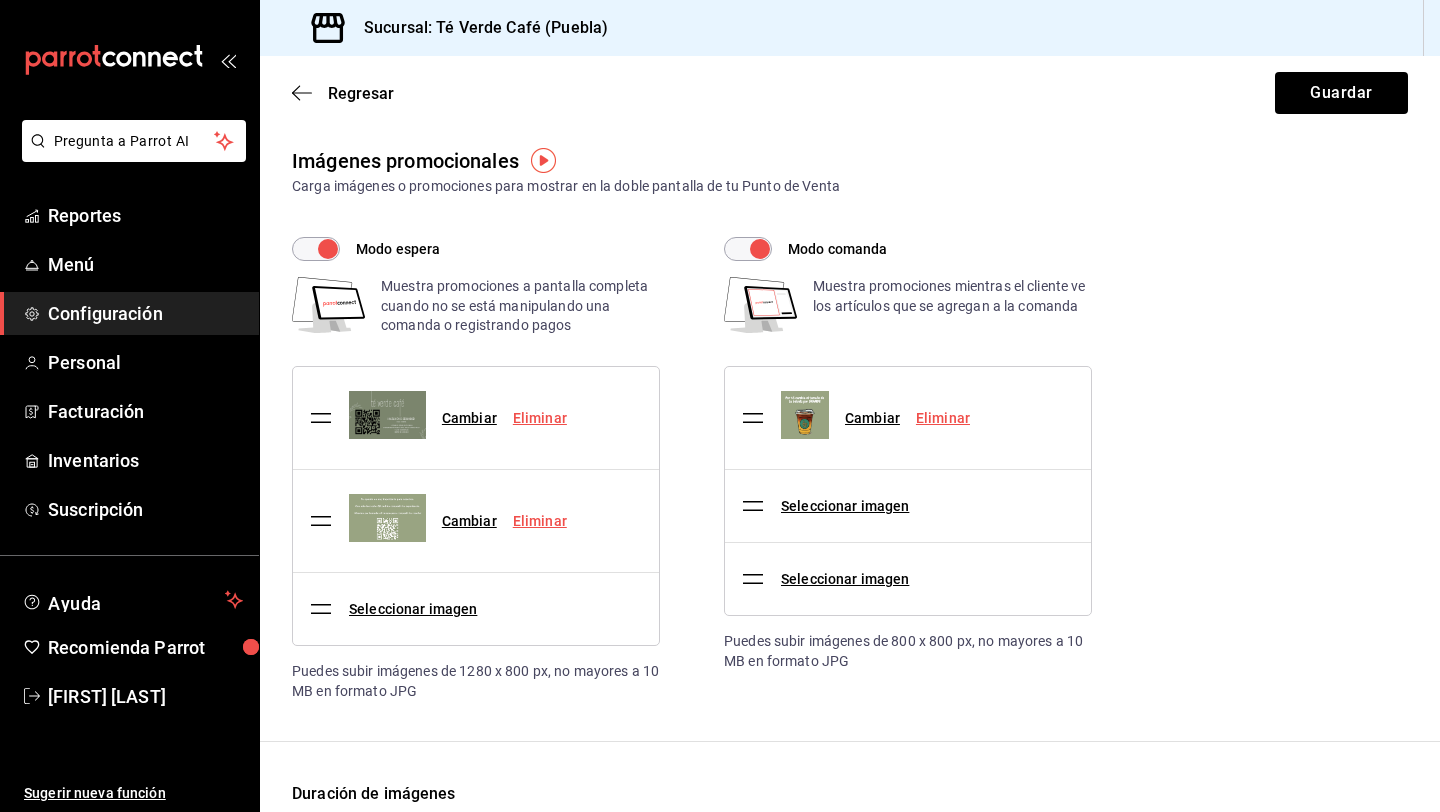scroll, scrollTop: 204, scrollLeft: 0, axis: vertical 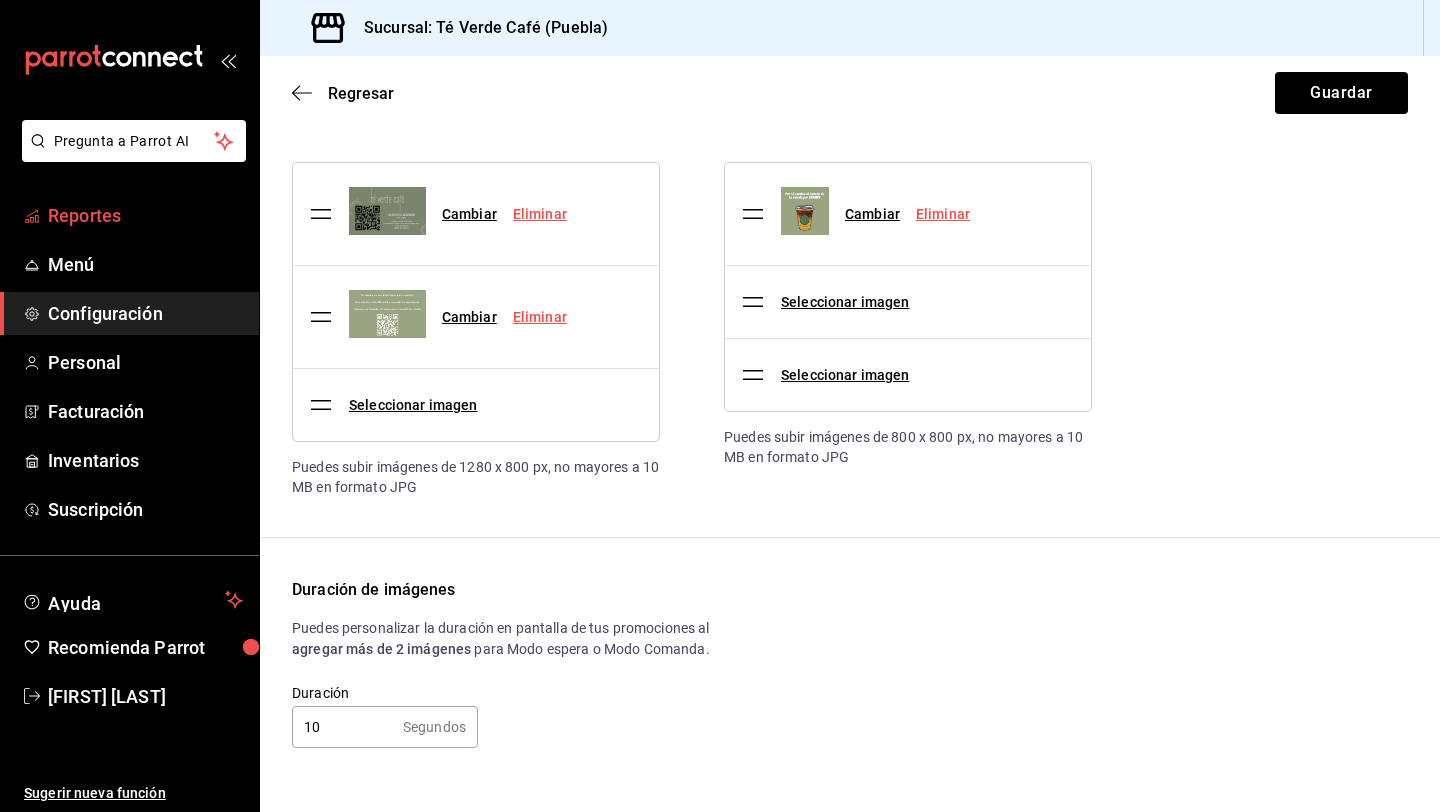 click on "Reportes" at bounding box center [145, 215] 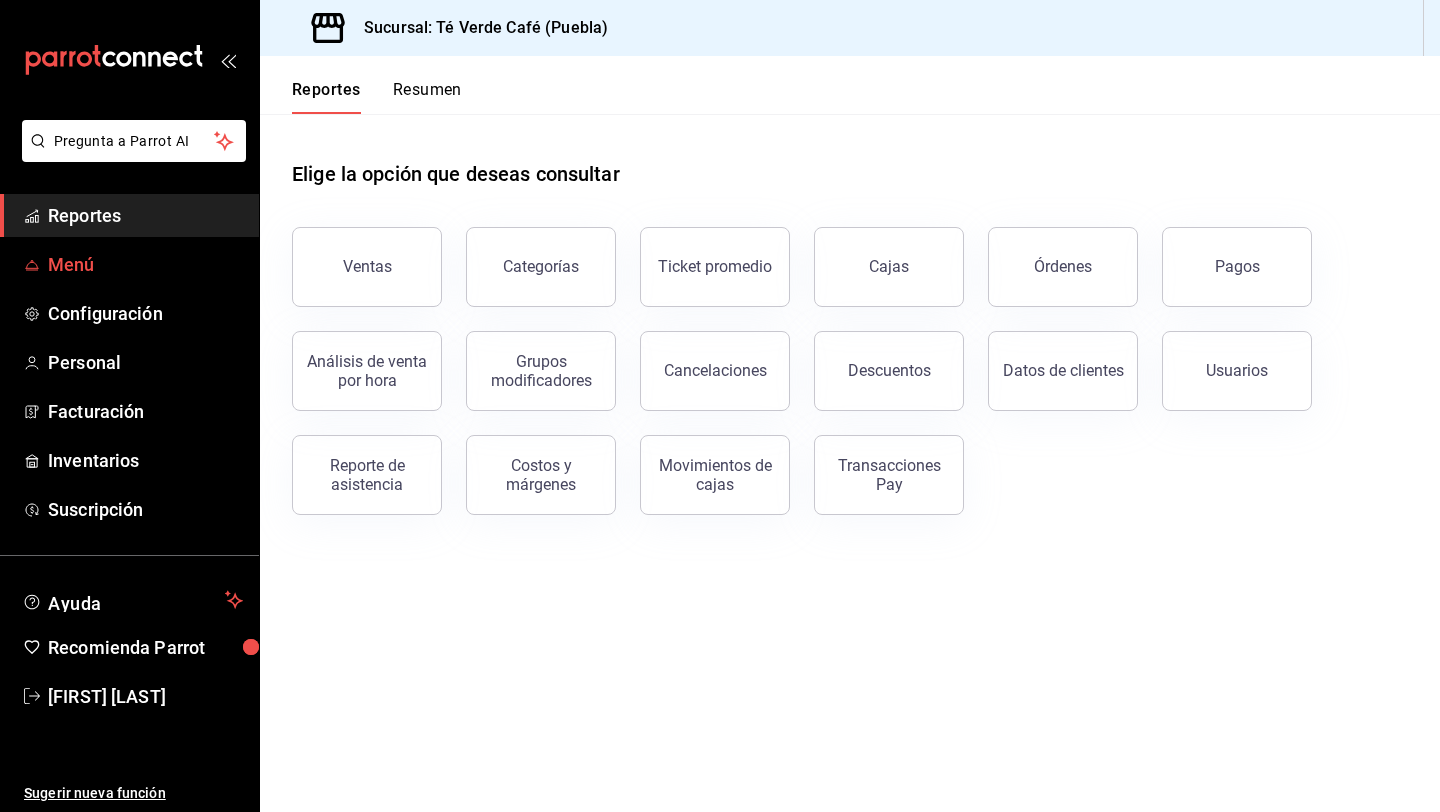 click on "Menú" at bounding box center (145, 264) 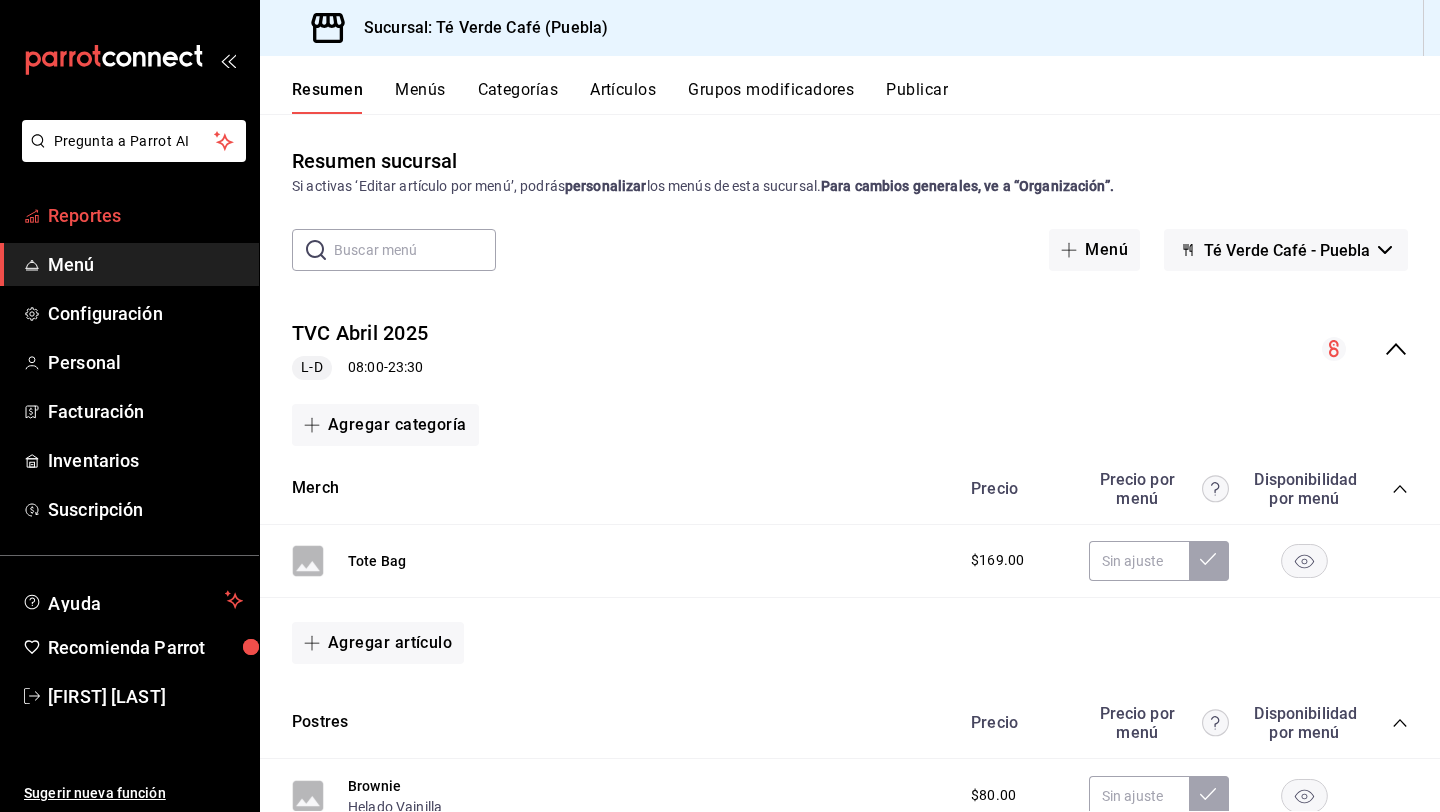 click on "Reportes" at bounding box center (145, 215) 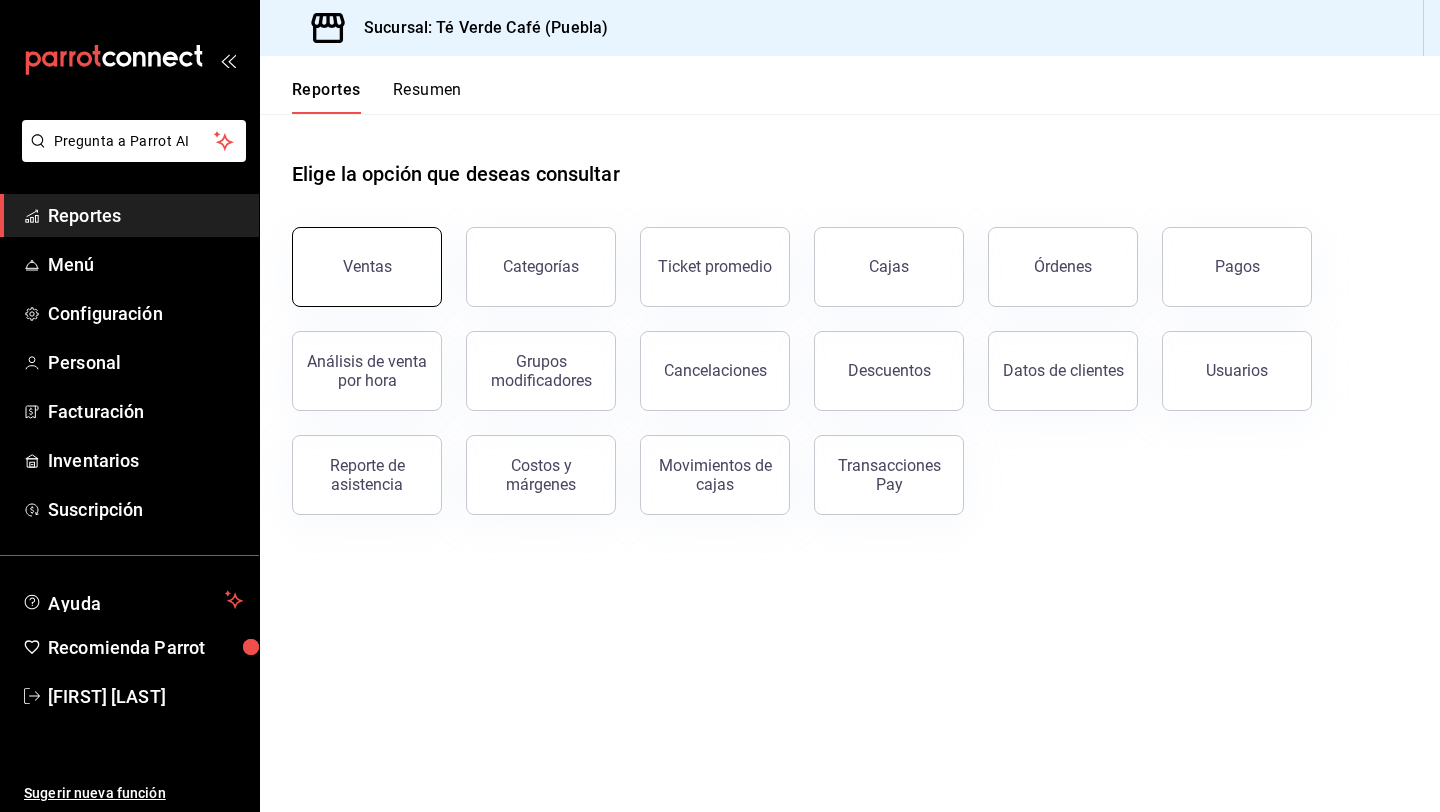 click on "Ventas" at bounding box center (367, 267) 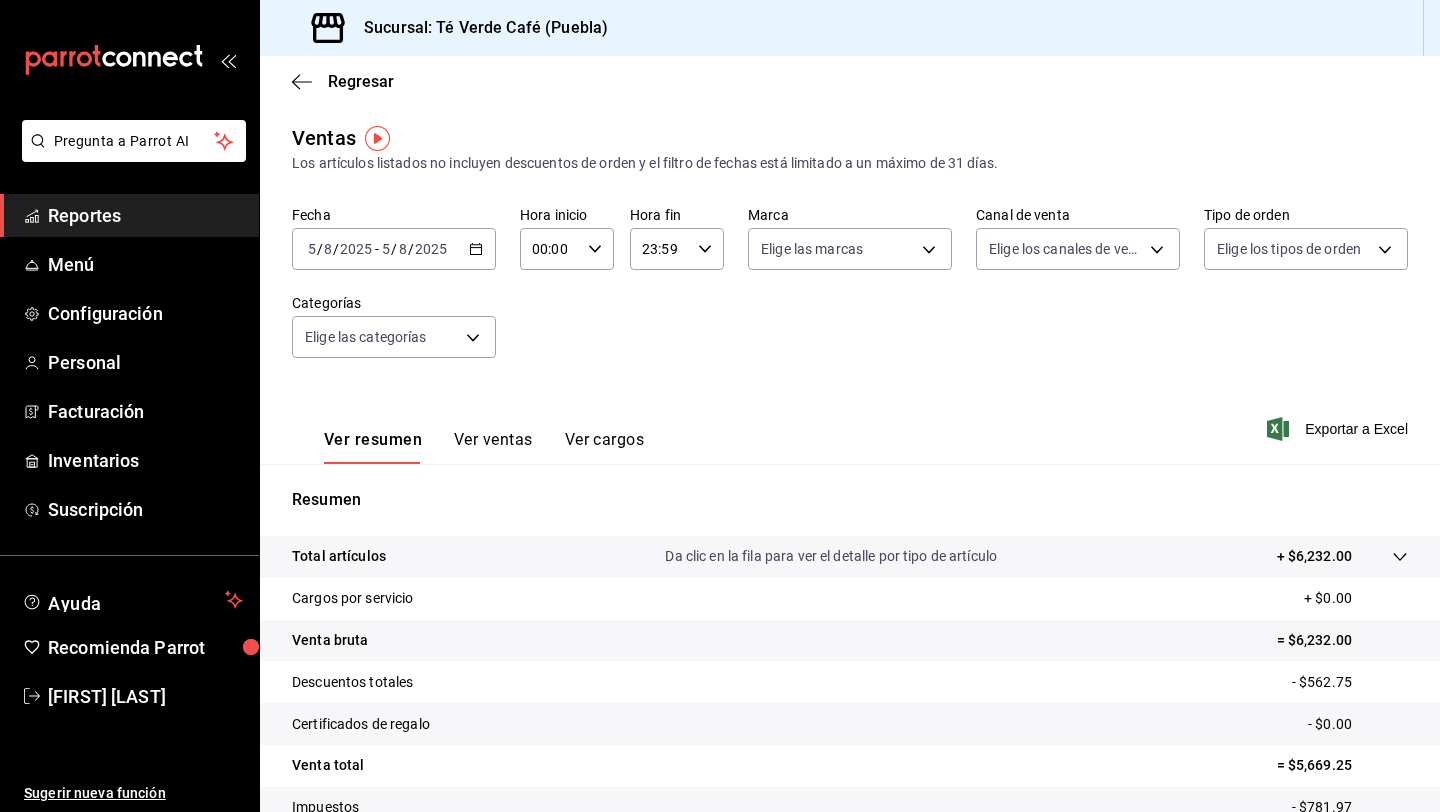 click on "Ver ventas" at bounding box center (493, 447) 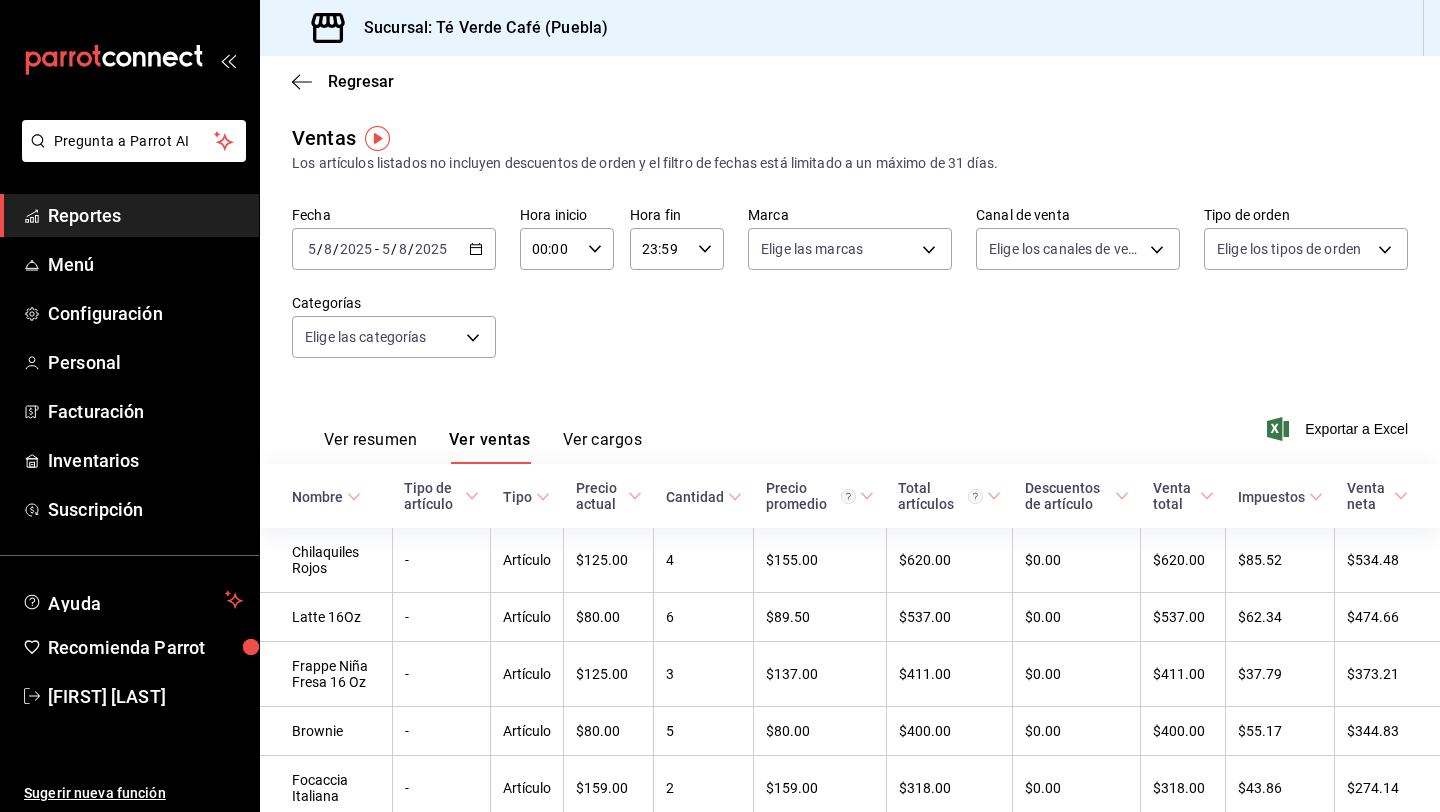 click on "Ver resumen" at bounding box center (370, 447) 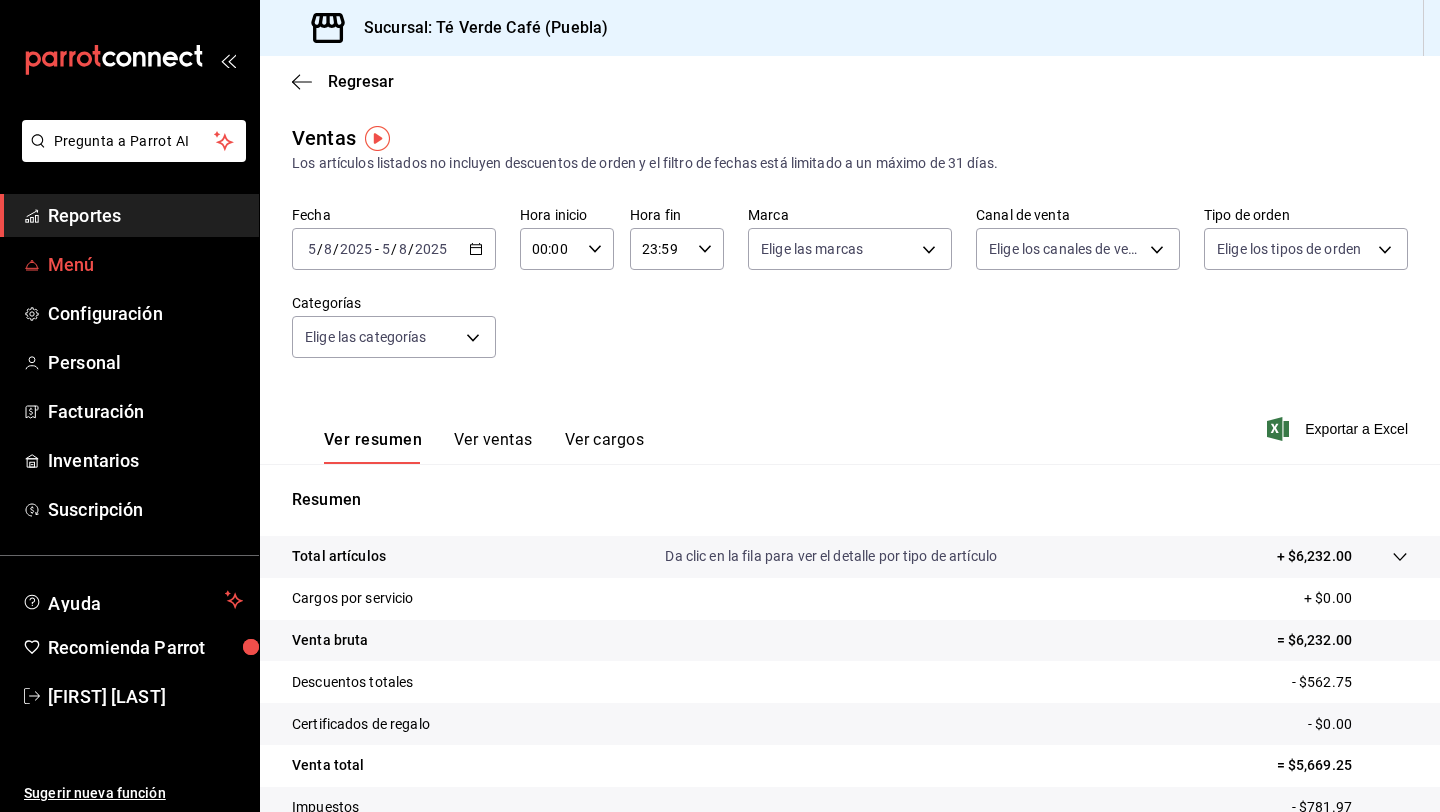 click on "Menú" at bounding box center (145, 264) 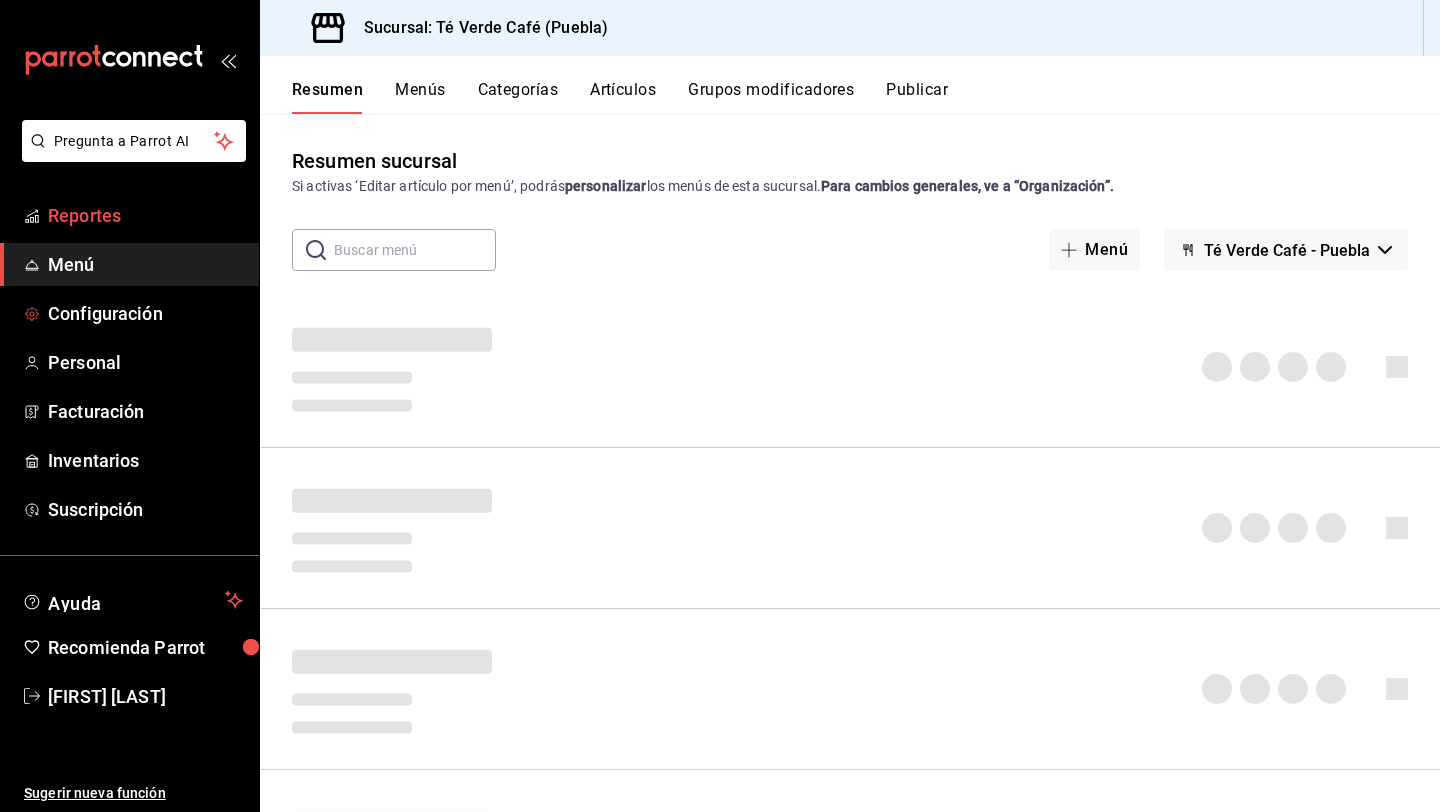 click on "Reportes" at bounding box center (145, 215) 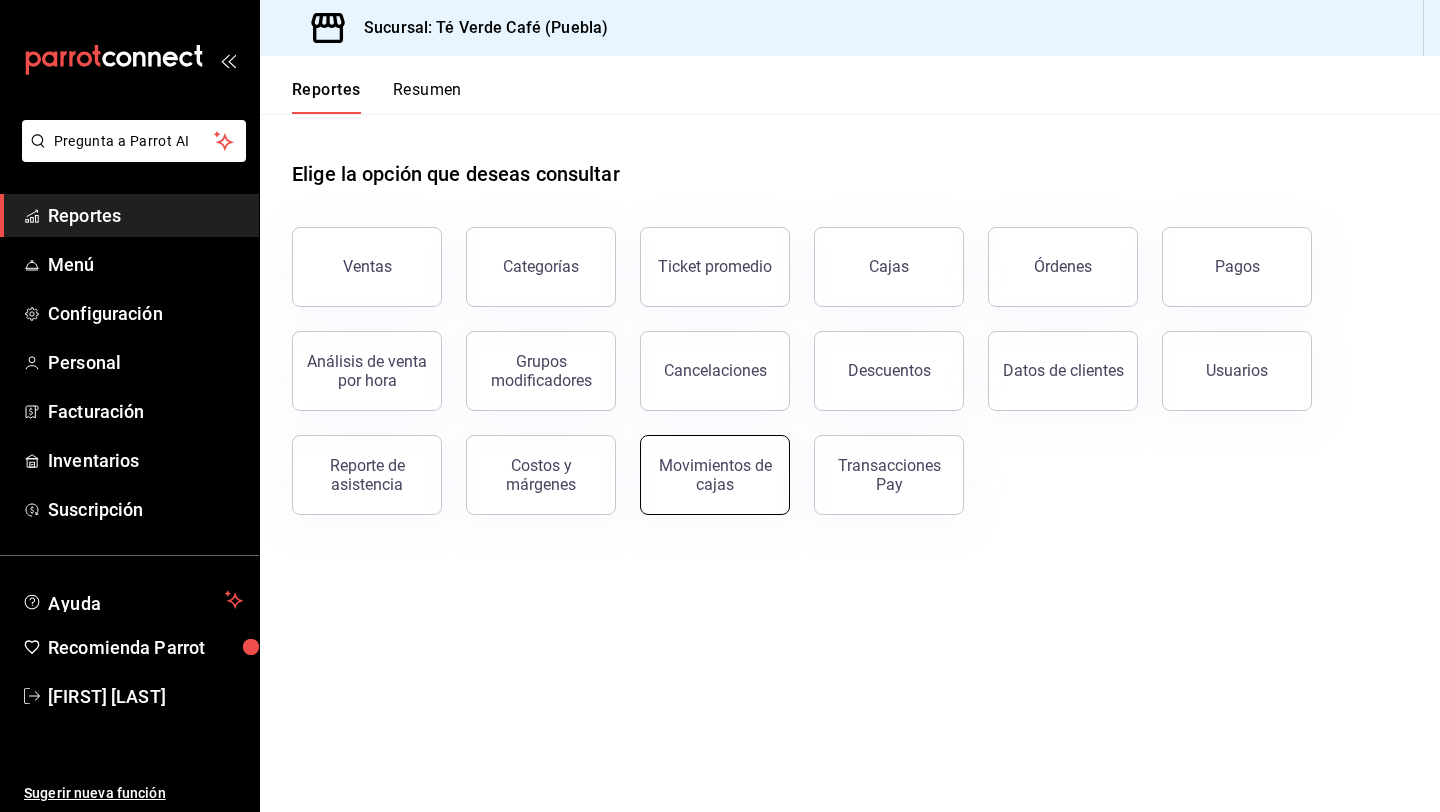click on "Movimientos de cajas" at bounding box center (715, 475) 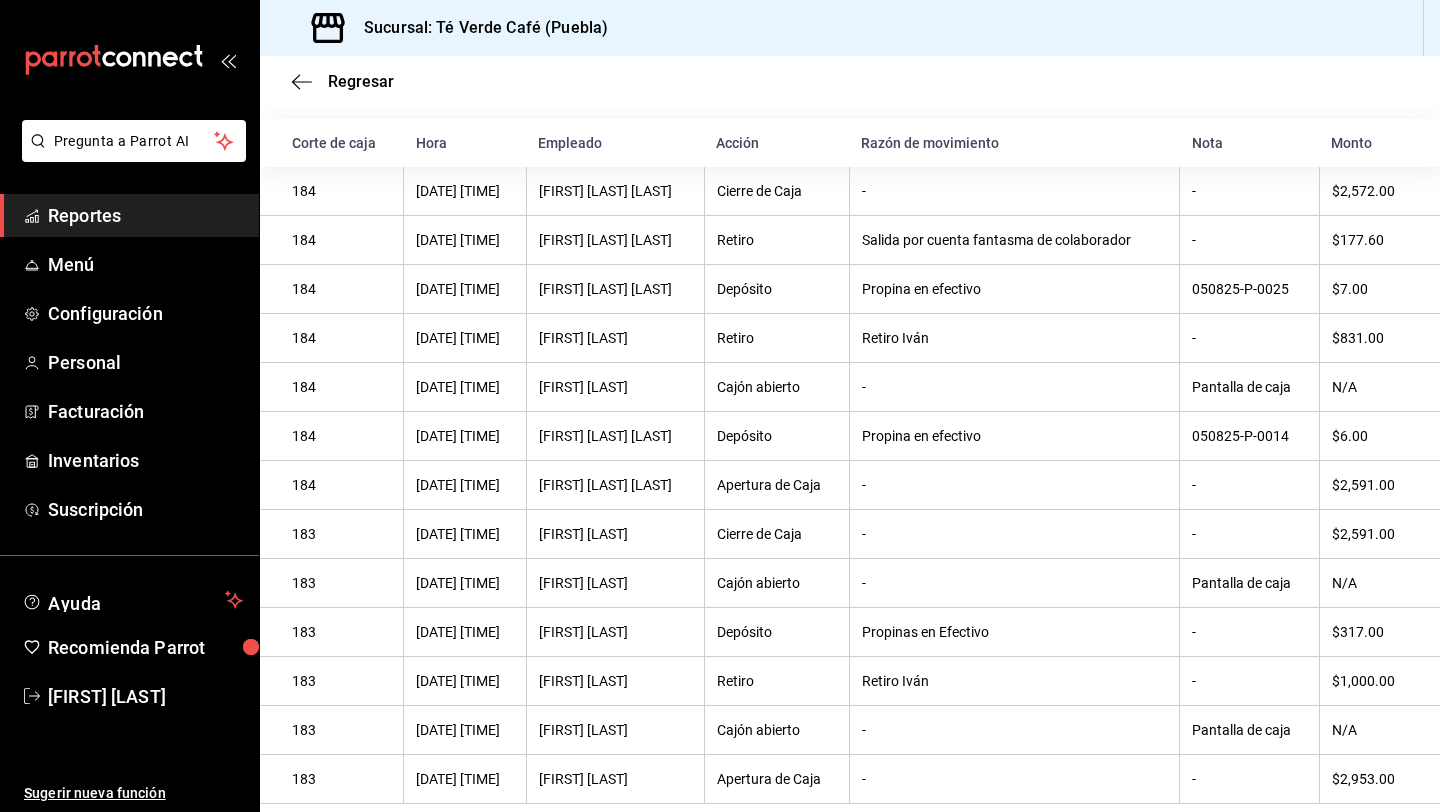 scroll, scrollTop: 0, scrollLeft: 0, axis: both 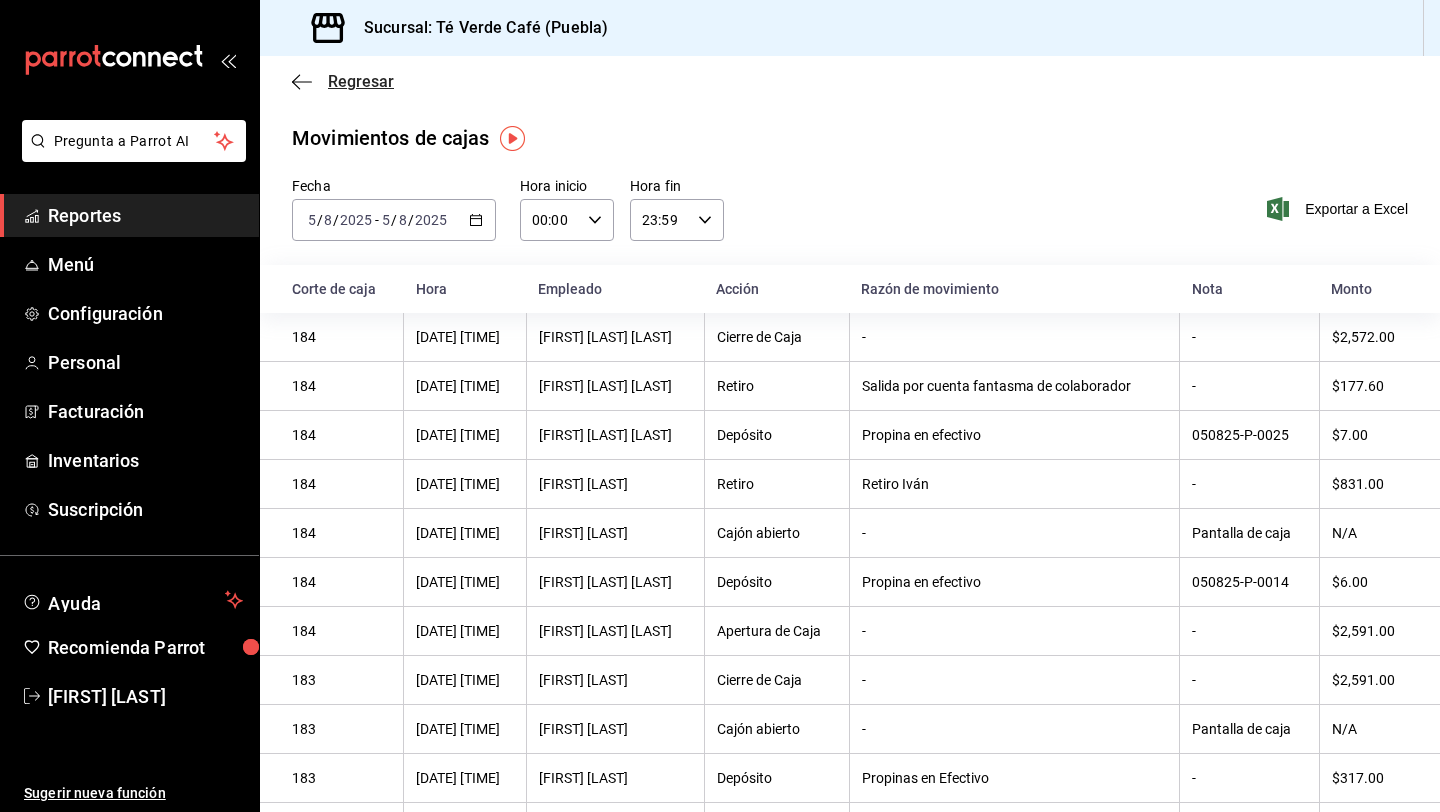 click 